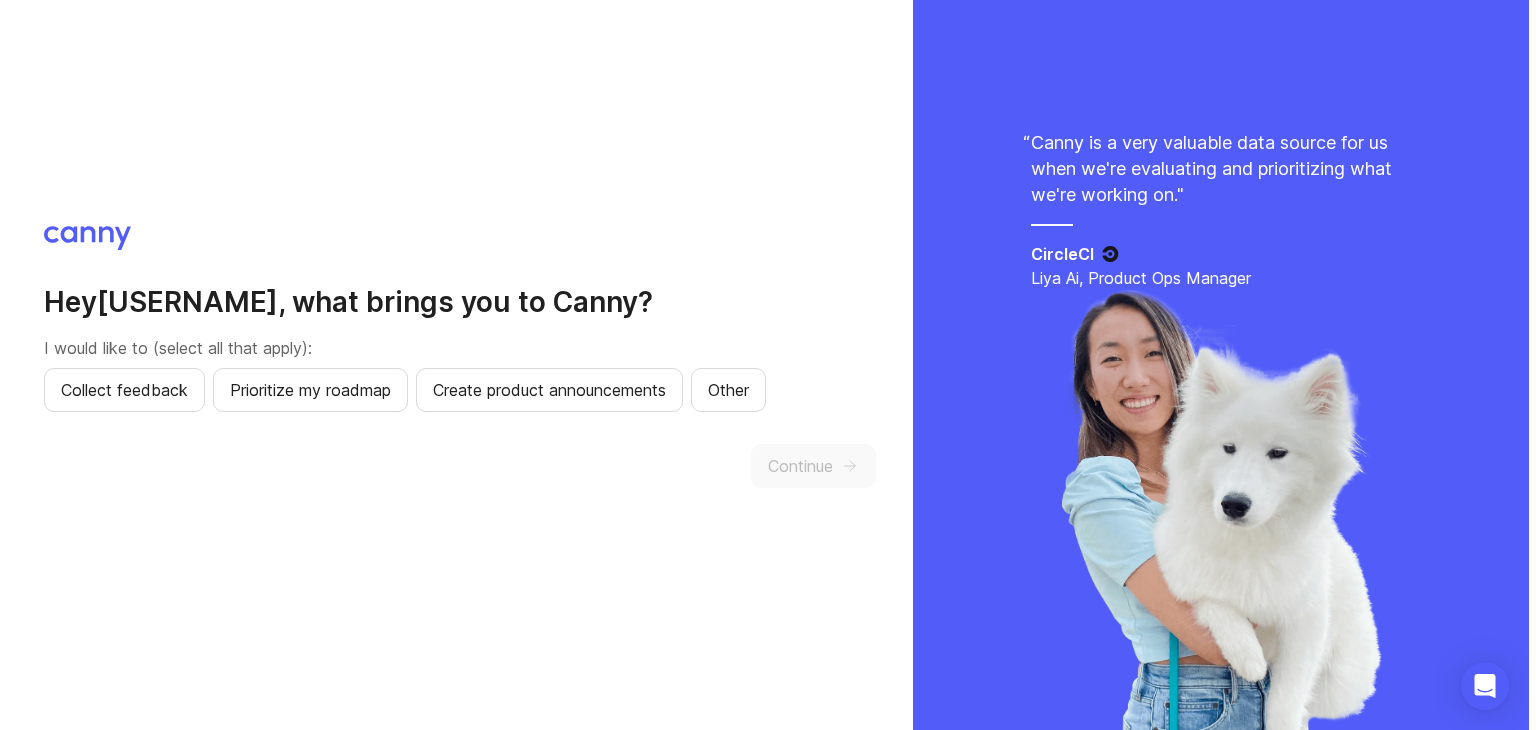 scroll, scrollTop: 0, scrollLeft: 0, axis: both 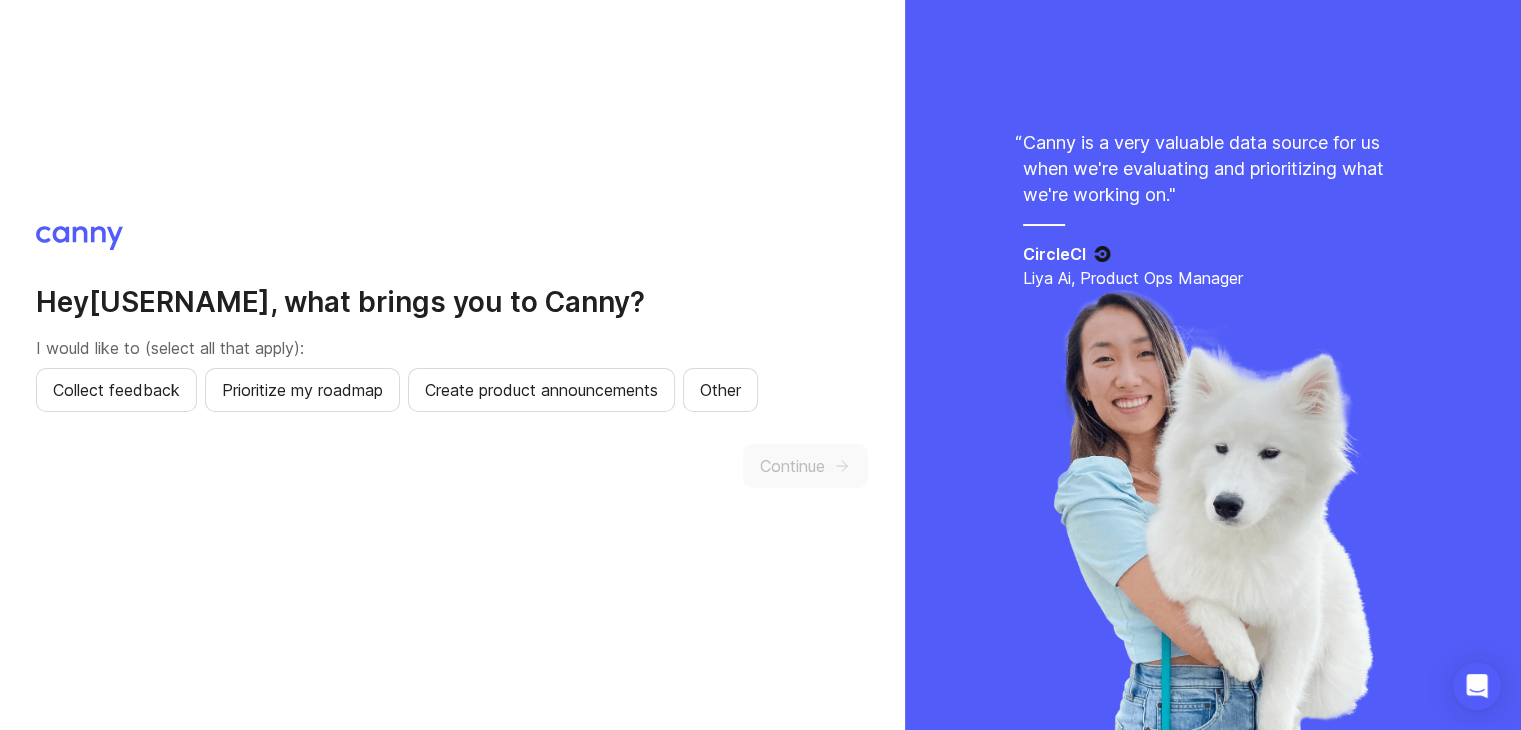 click on "Hey  [USERNAME] , what brings you to Canny? I would like to (select all that apply): Collect feedback Prioritize my roadmap Create product announcements Other" at bounding box center (452, 348) 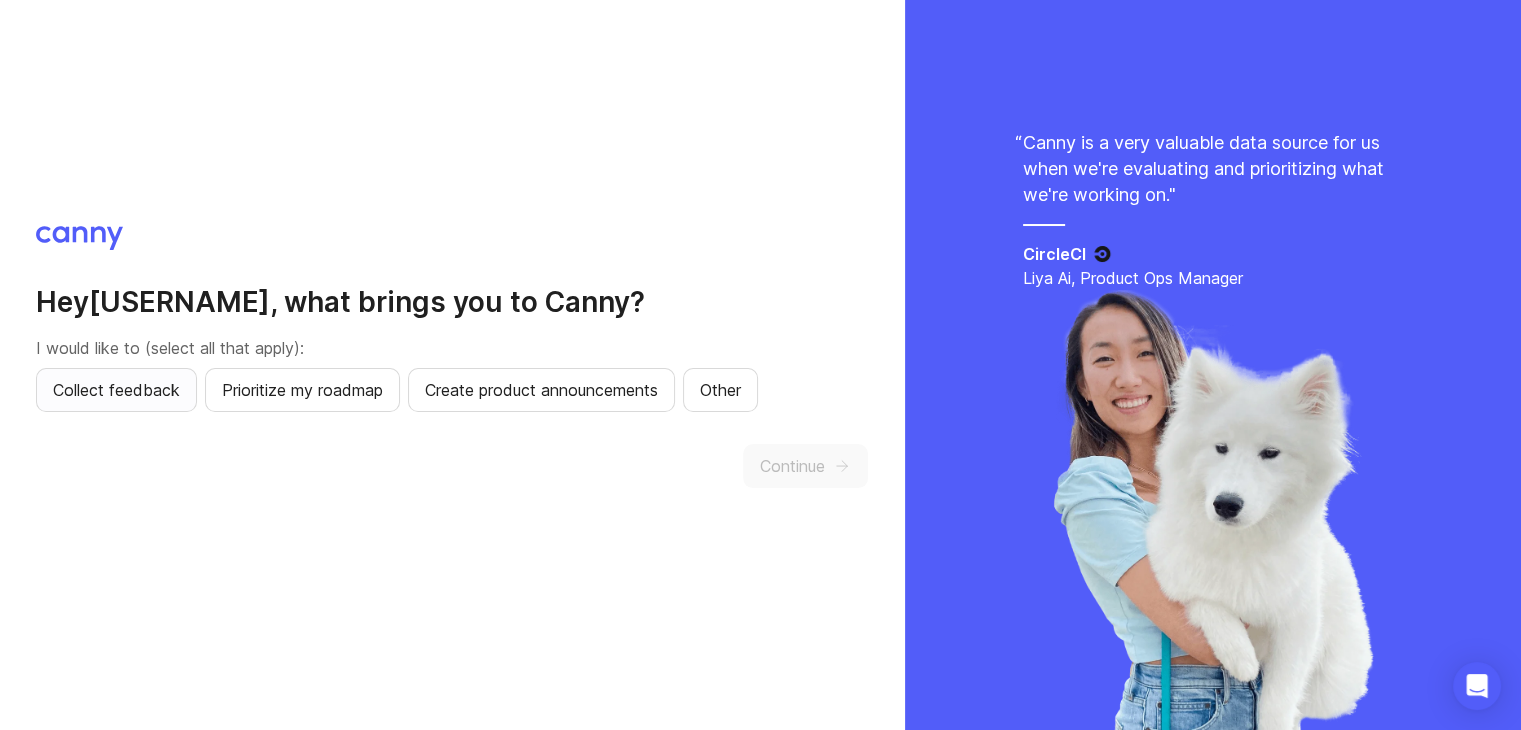 click on "Collect feedback" at bounding box center [116, 390] 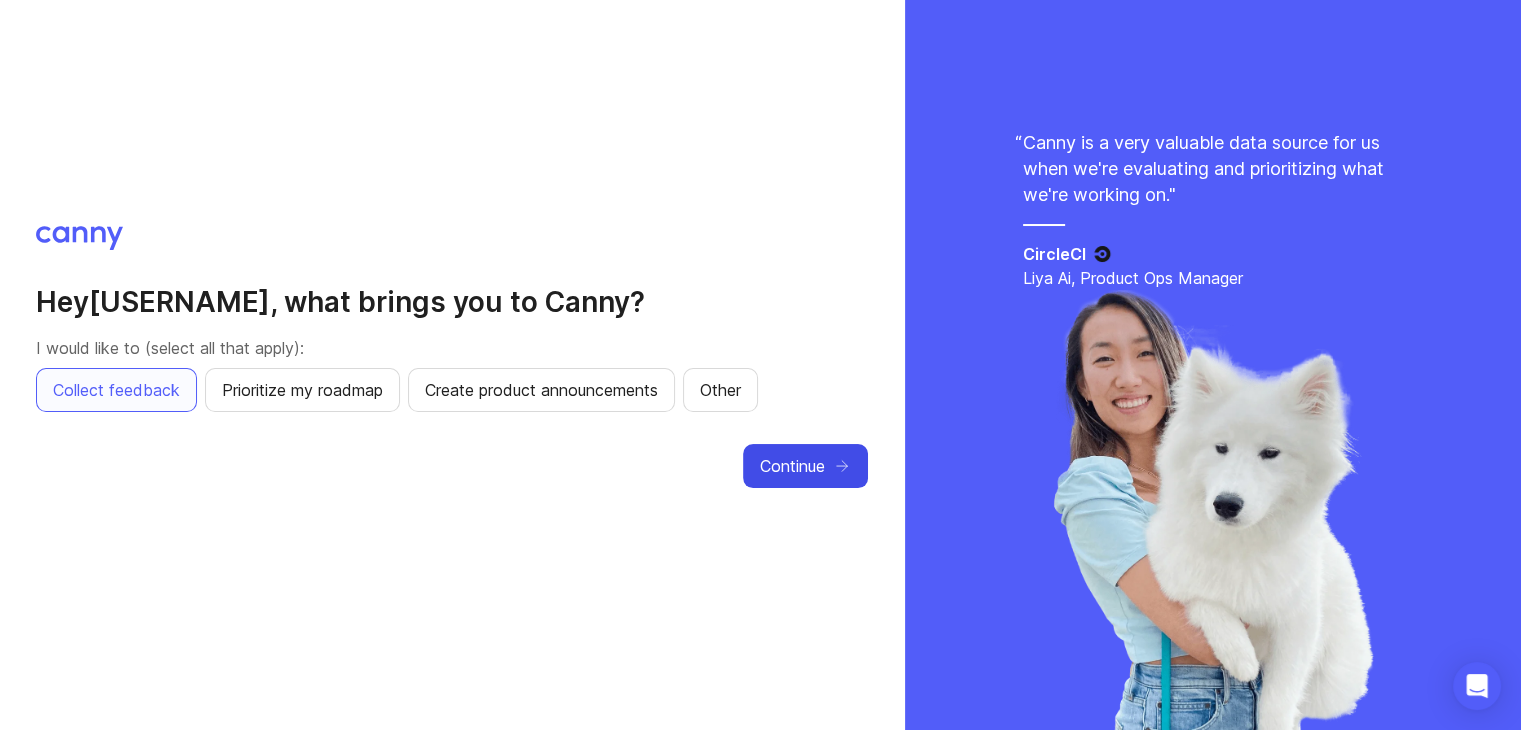 click on "Continue" at bounding box center (792, 466) 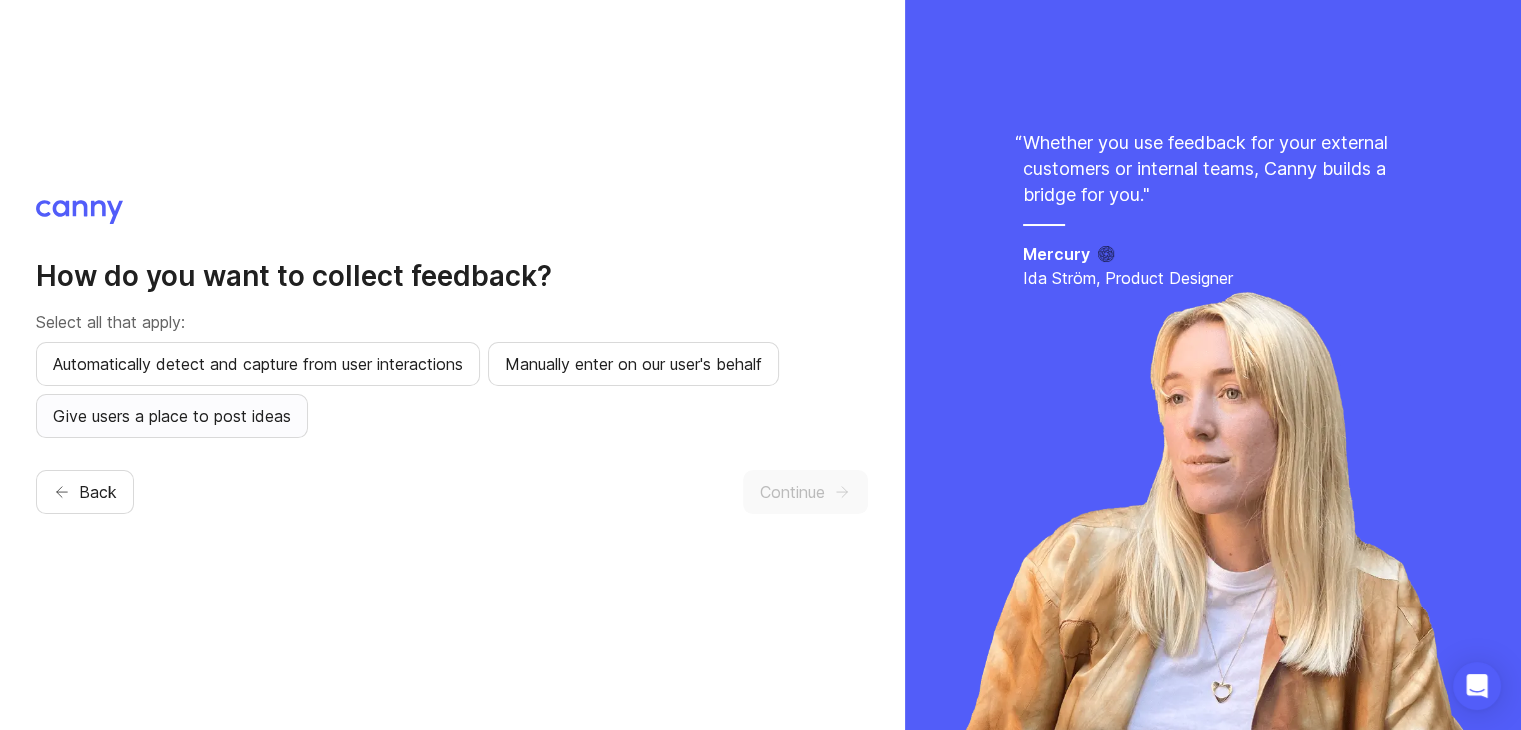 click on "Give users a place to post ideas" at bounding box center [258, 364] 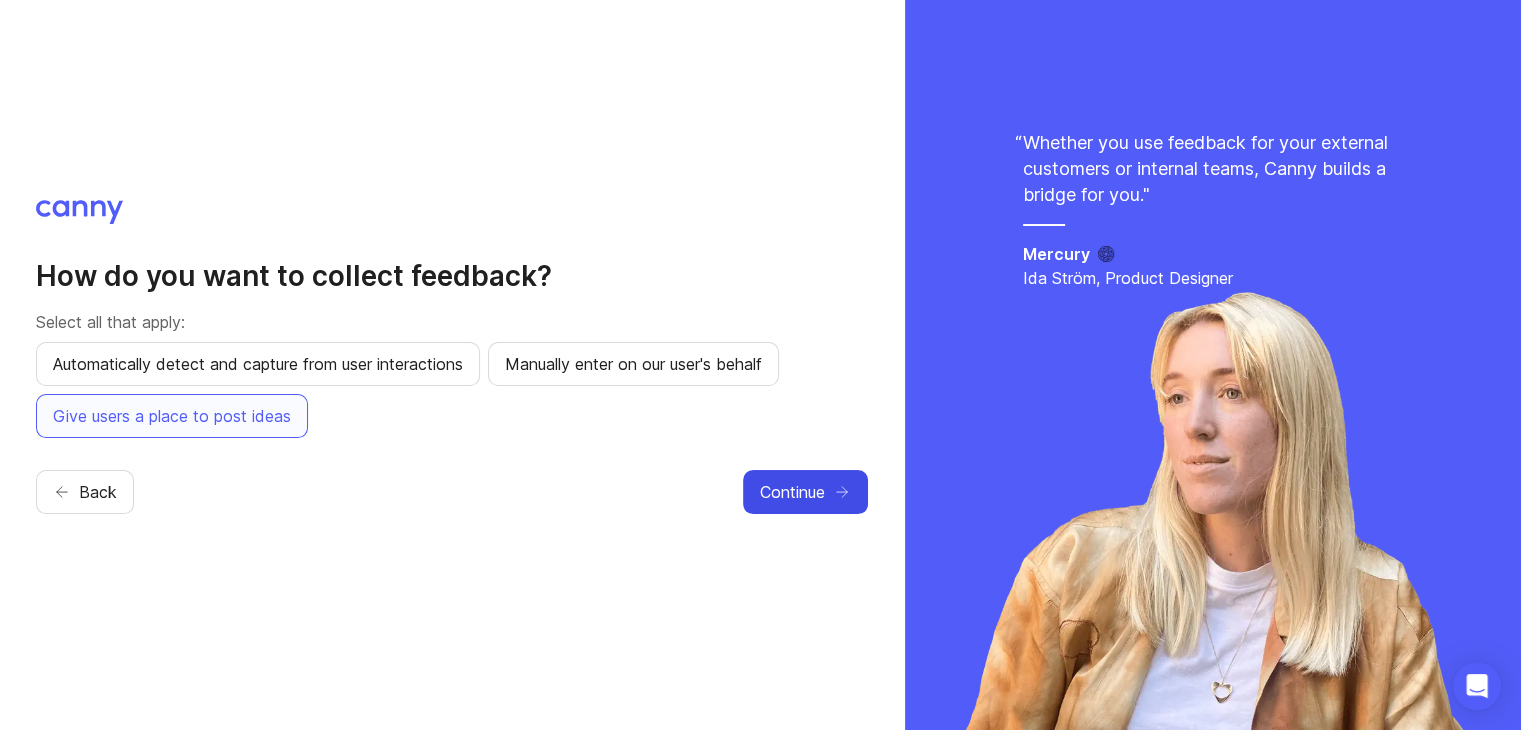 click on "Continue" at bounding box center (792, 492) 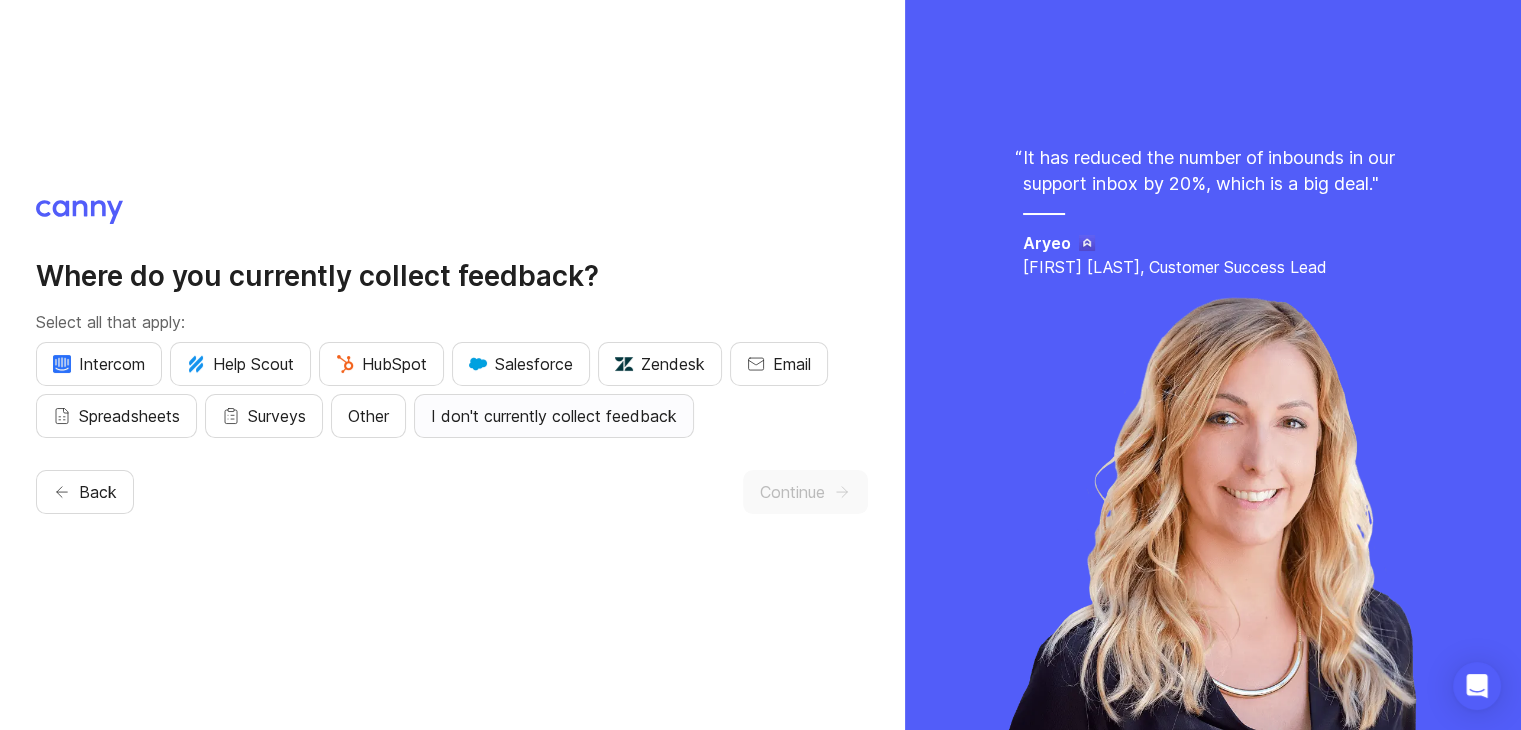 click on "I don't currently collect feedback" at bounding box center (99, 364) 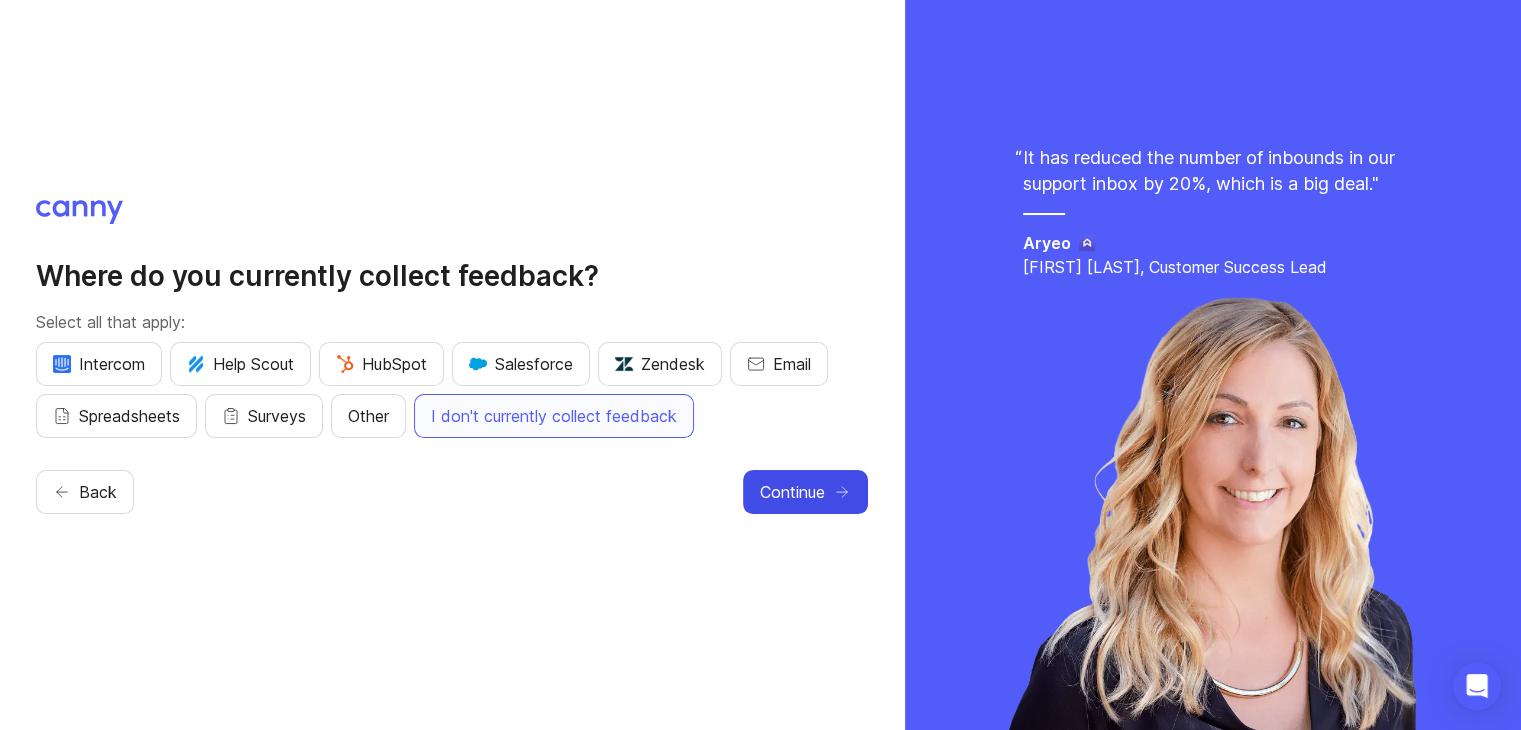 click on "Continue" at bounding box center (805, 492) 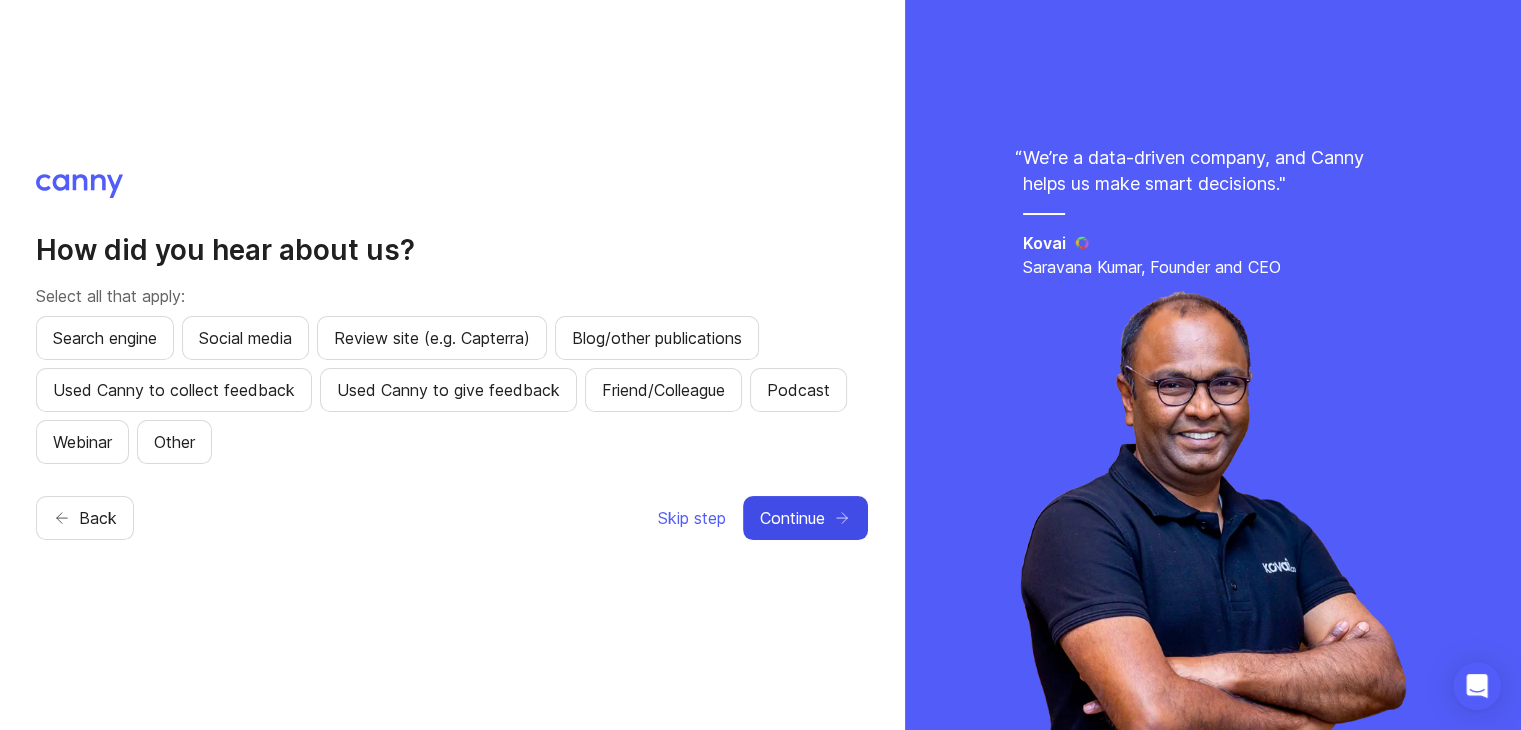 click on "Continue" at bounding box center [792, 518] 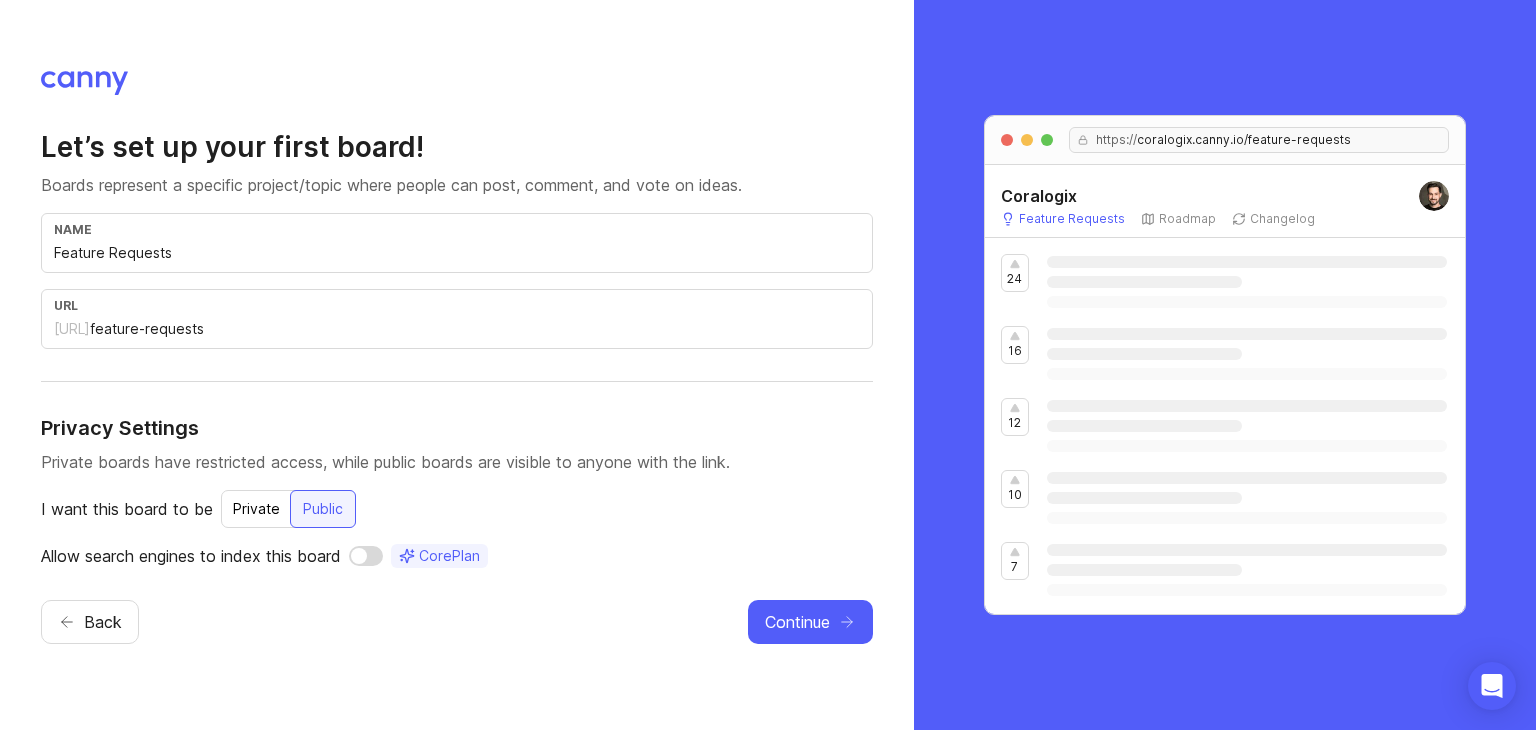 click on "name" at bounding box center [457, 229] 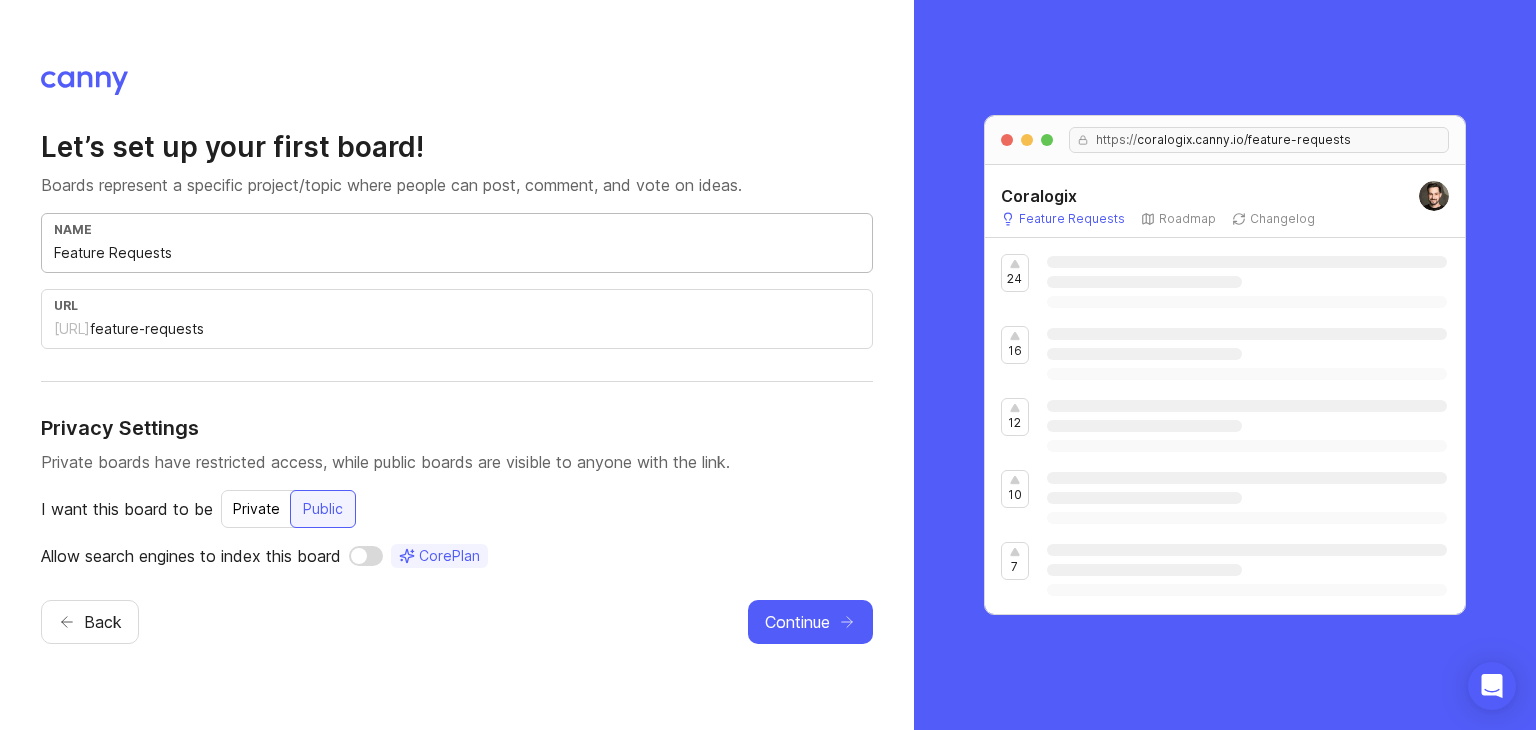 click on "Feature Requests" at bounding box center [457, 253] 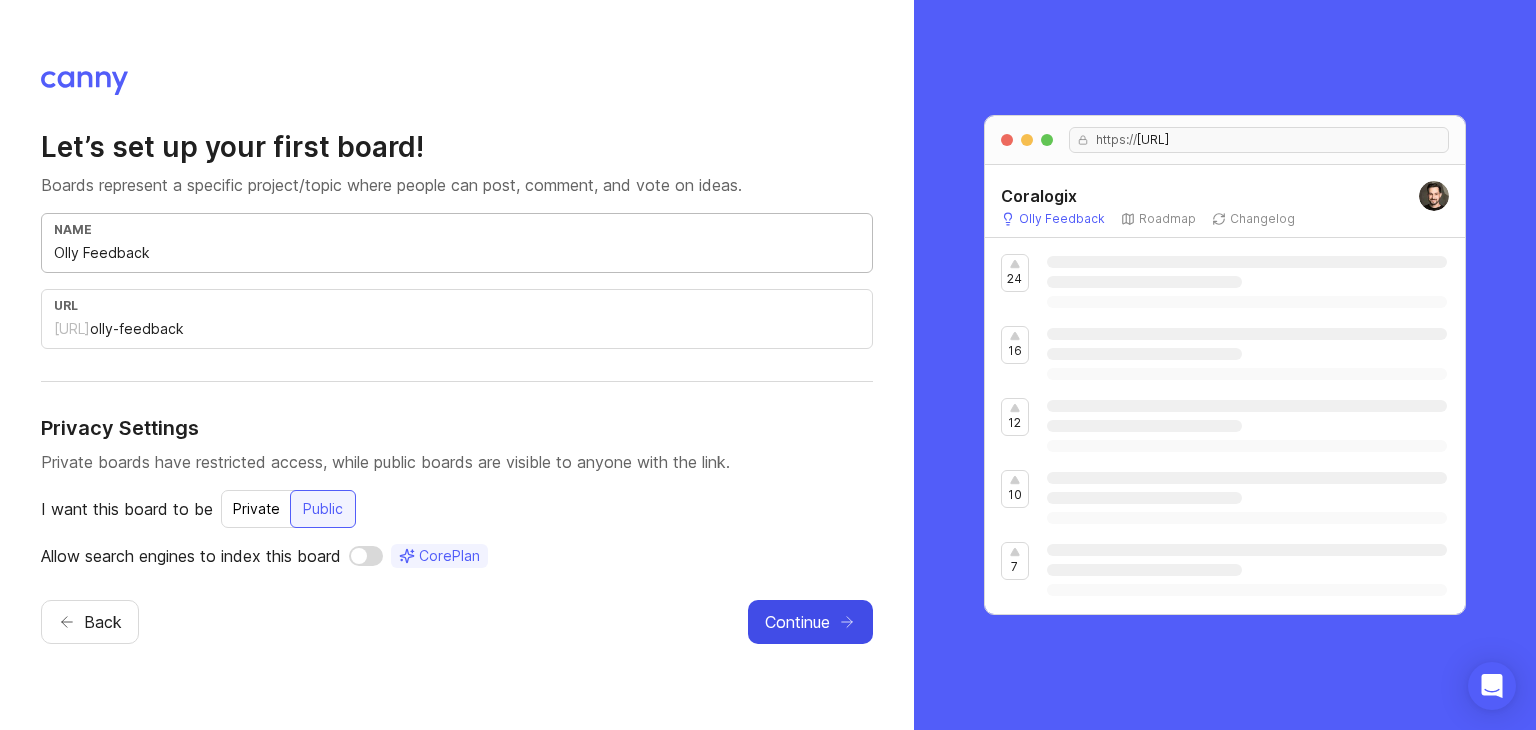 type on "Olly Feedback" 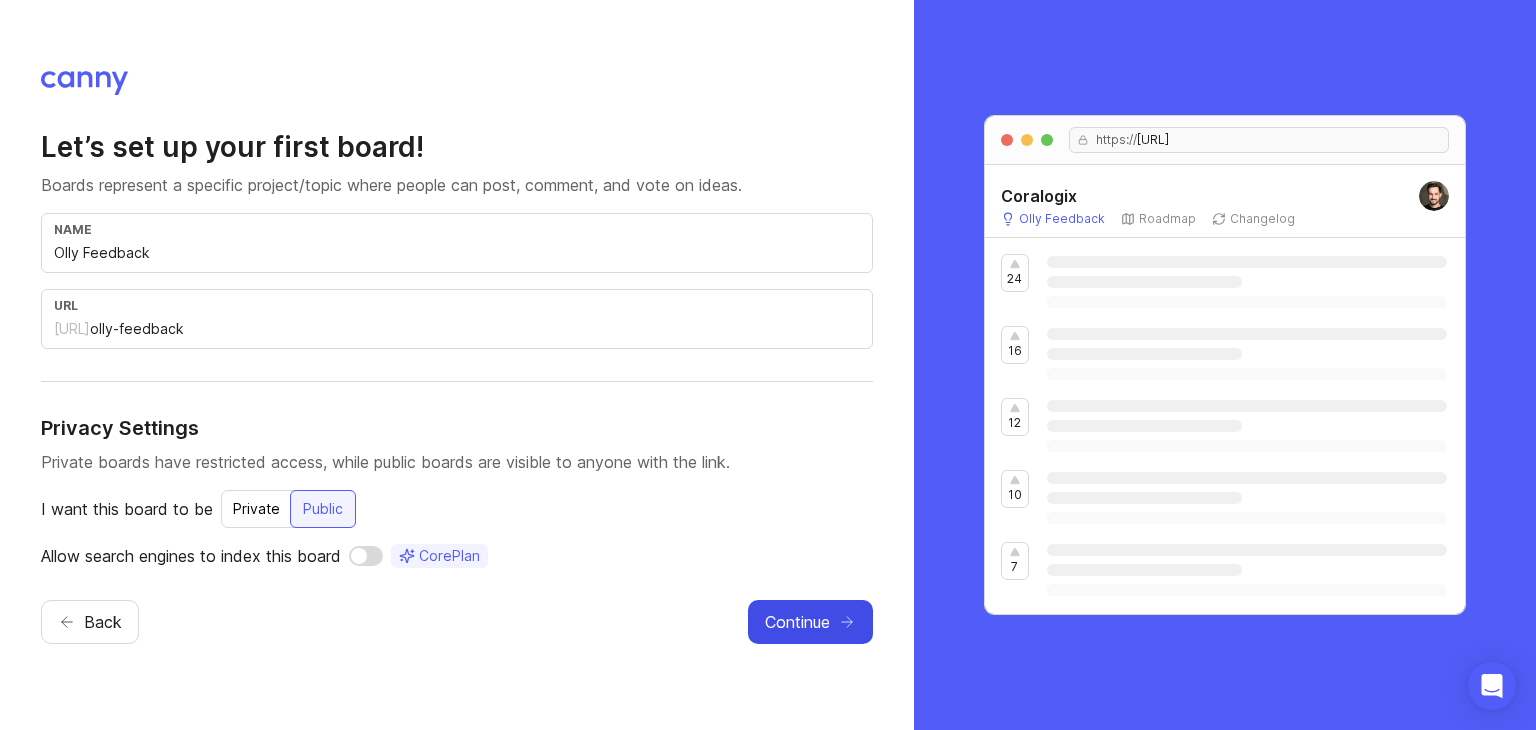click on "Continue" at bounding box center (797, 622) 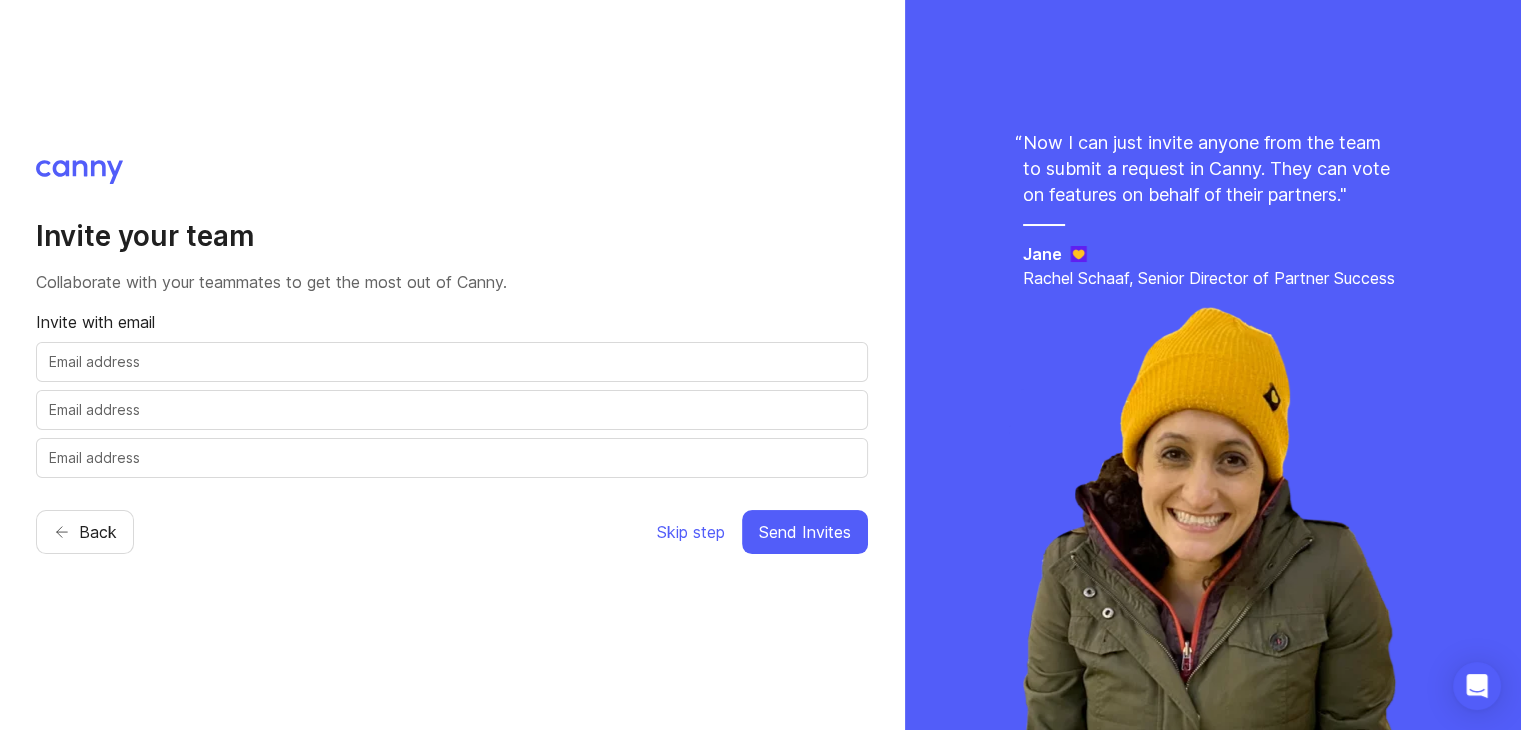 click at bounding box center (452, 362) 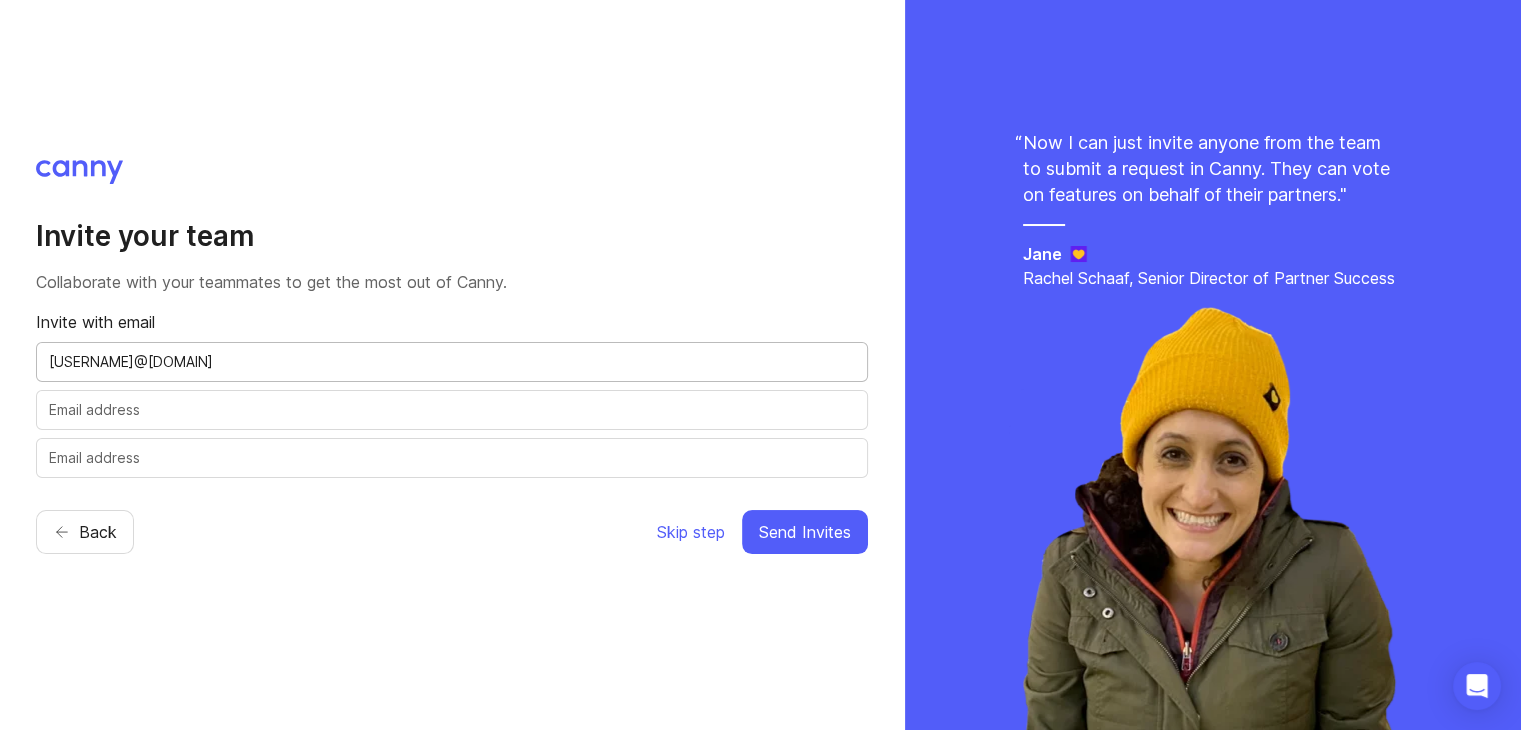 type on "[USERNAME]@[DOMAIN]" 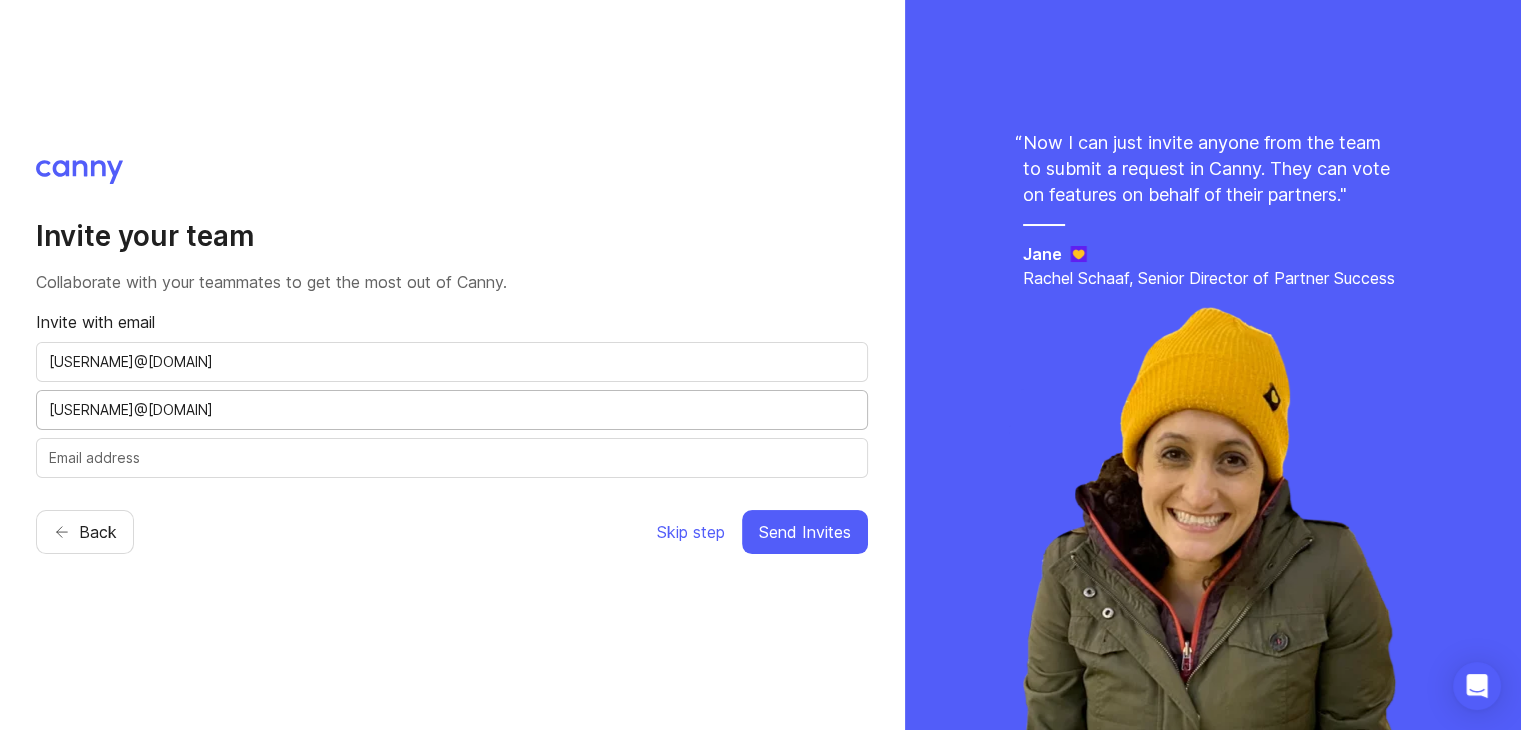 type on "[USERNAME]@[DOMAIN]" 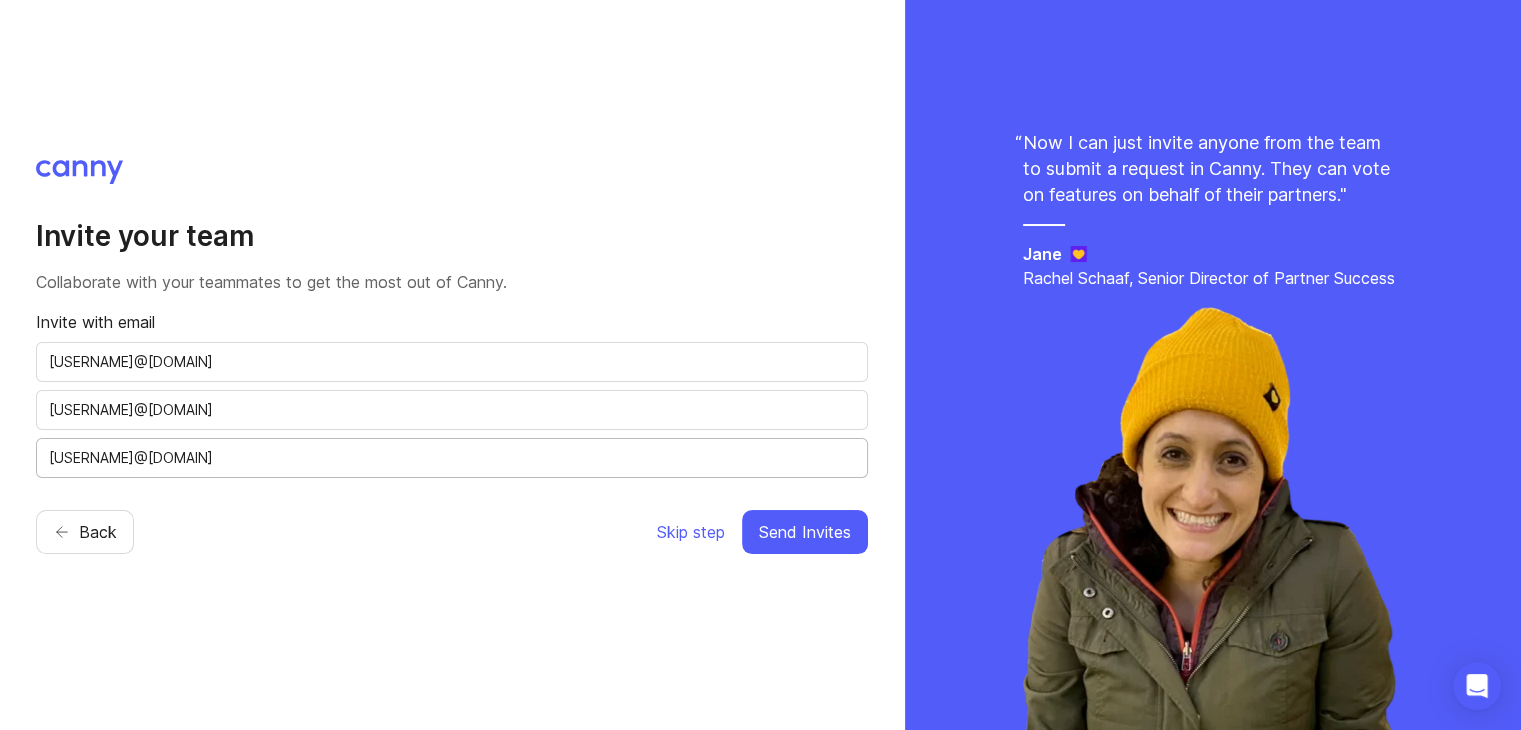 type on "[USERNAME]@[DOMAIN]" 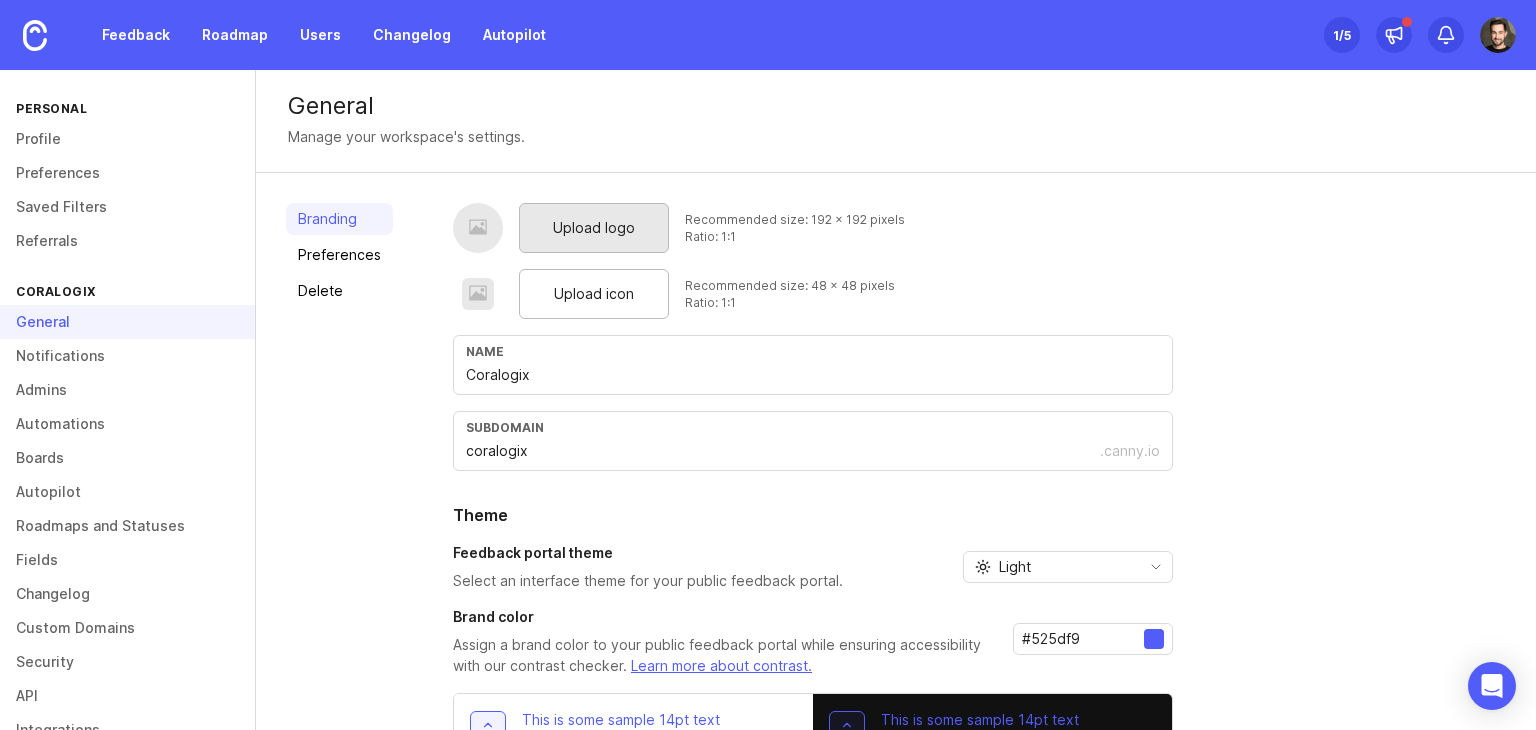 click on "Upload logo" at bounding box center (594, 228) 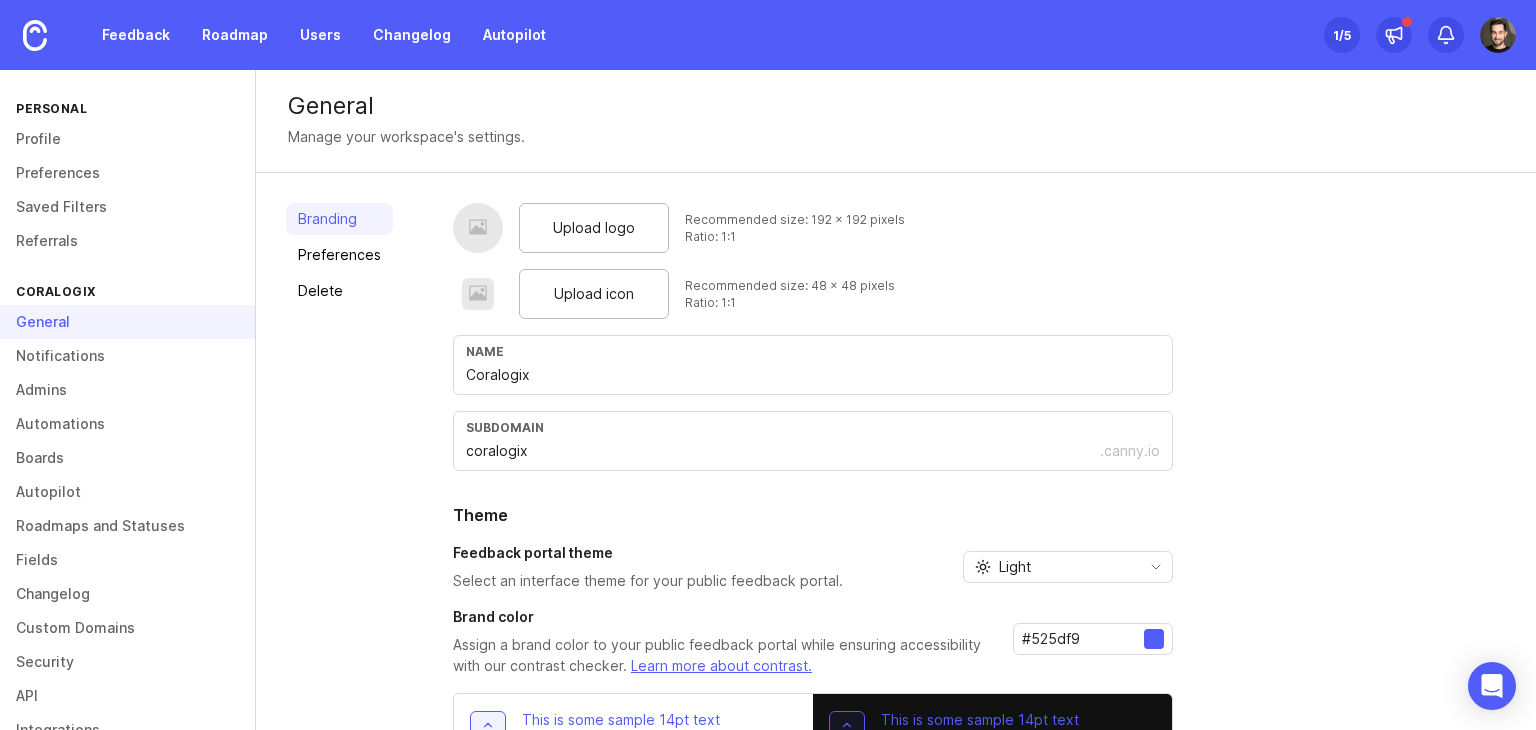 click on "Upload logo Recommended size: 192 x 192 pixels Ratio: 1:1 Upload icon Recommended size: 48 x 48 pixels Ratio: 1:1 Name [USERNAME] subdomain [USERNAME] .canny.io Theme Feedback portal theme Select an interface theme for your public feedback portal. Light System preference Light Dark Brand color Assign a brand color to your public feedback portal while ensuring accessibility with our contrast checker.   Learn more about contrast. #525df9 1.2k This is some sample 14pt text This is some sample 18pt text 4.89 Small text  Large text  1.2k This is some sample 14pt text This is some sample 18pt text 3.86 Small text  Large text  Save" at bounding box center [979, 535] 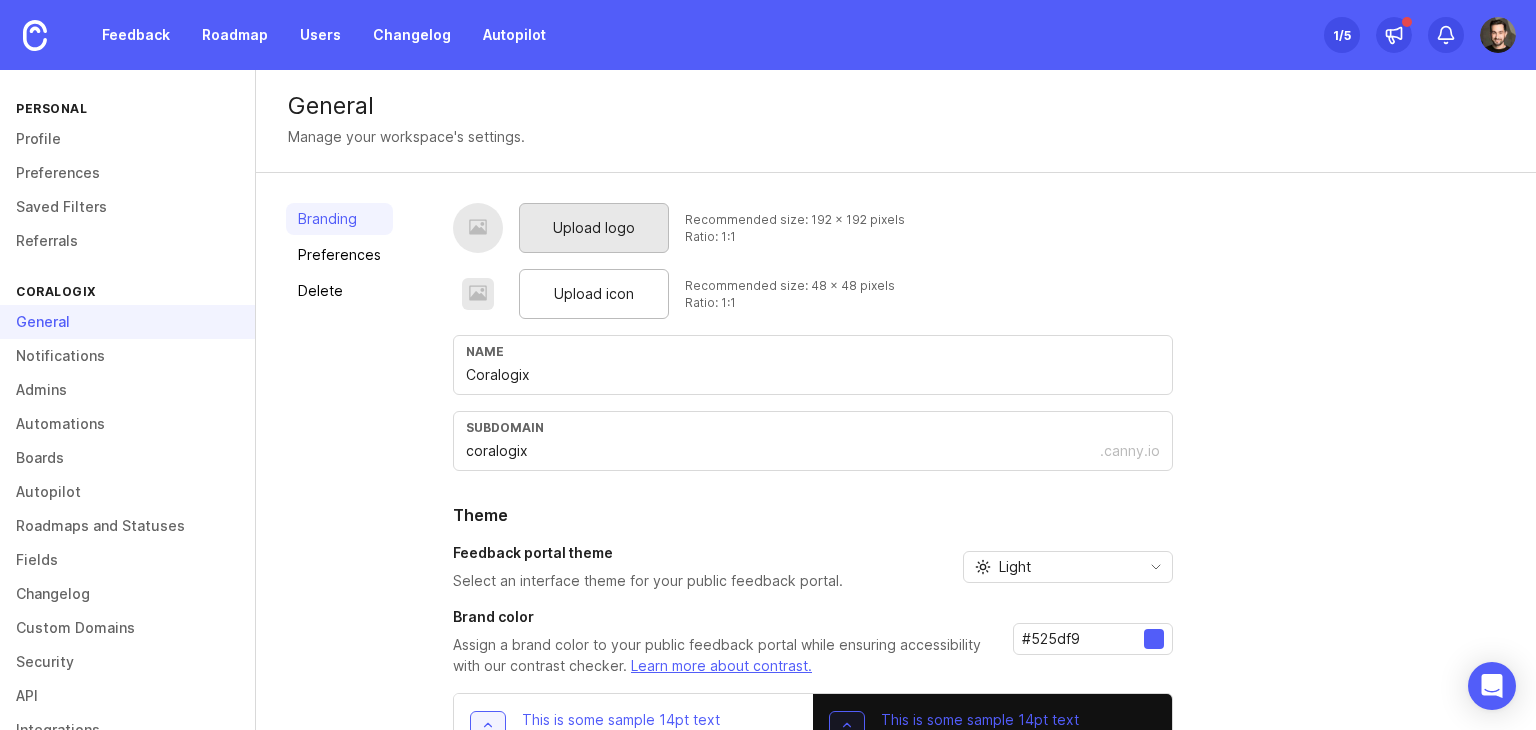 click on "Upload logo" at bounding box center [594, 228] 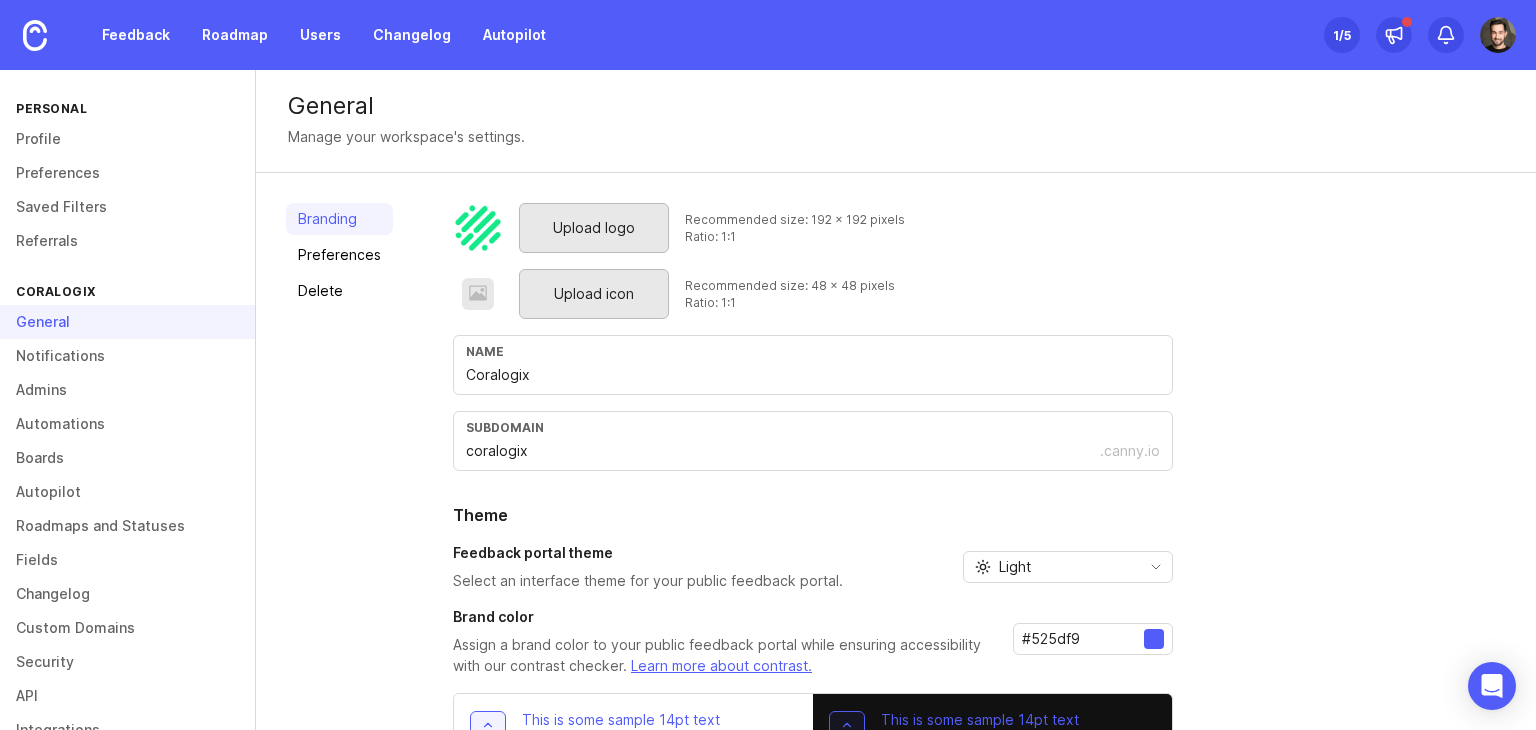 click on "Upload icon" at bounding box center (594, 294) 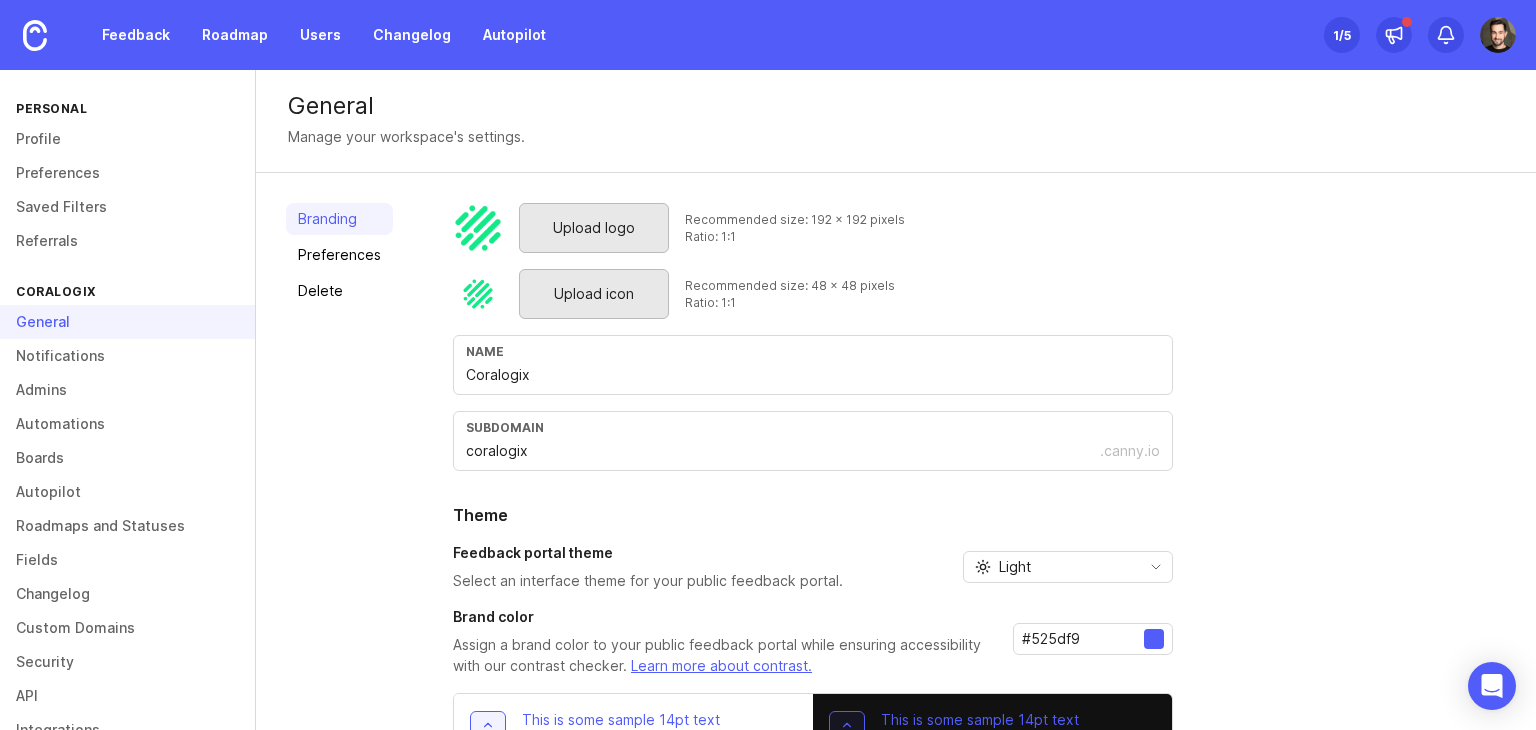 click on "Coralogix" at bounding box center [813, 375] 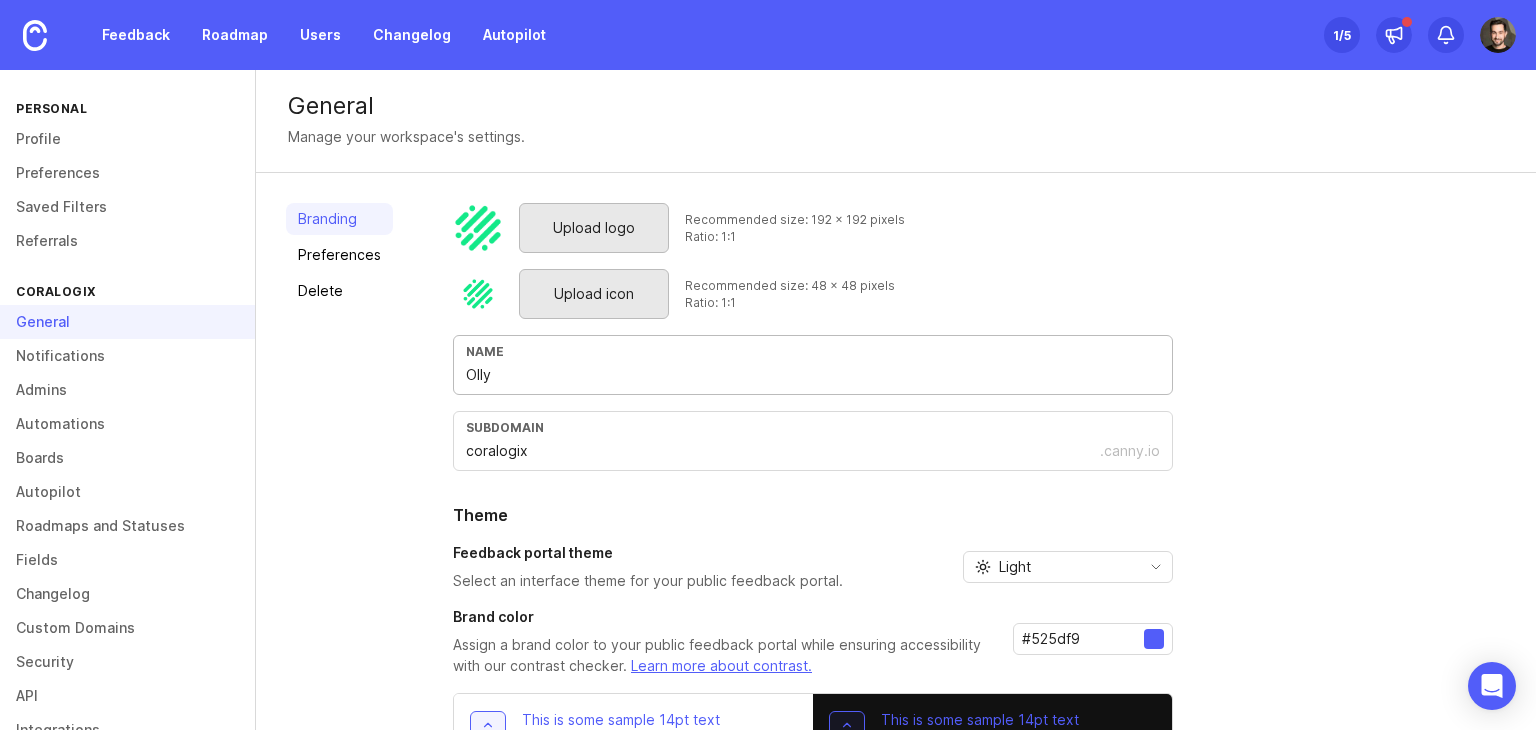 type on "Olly" 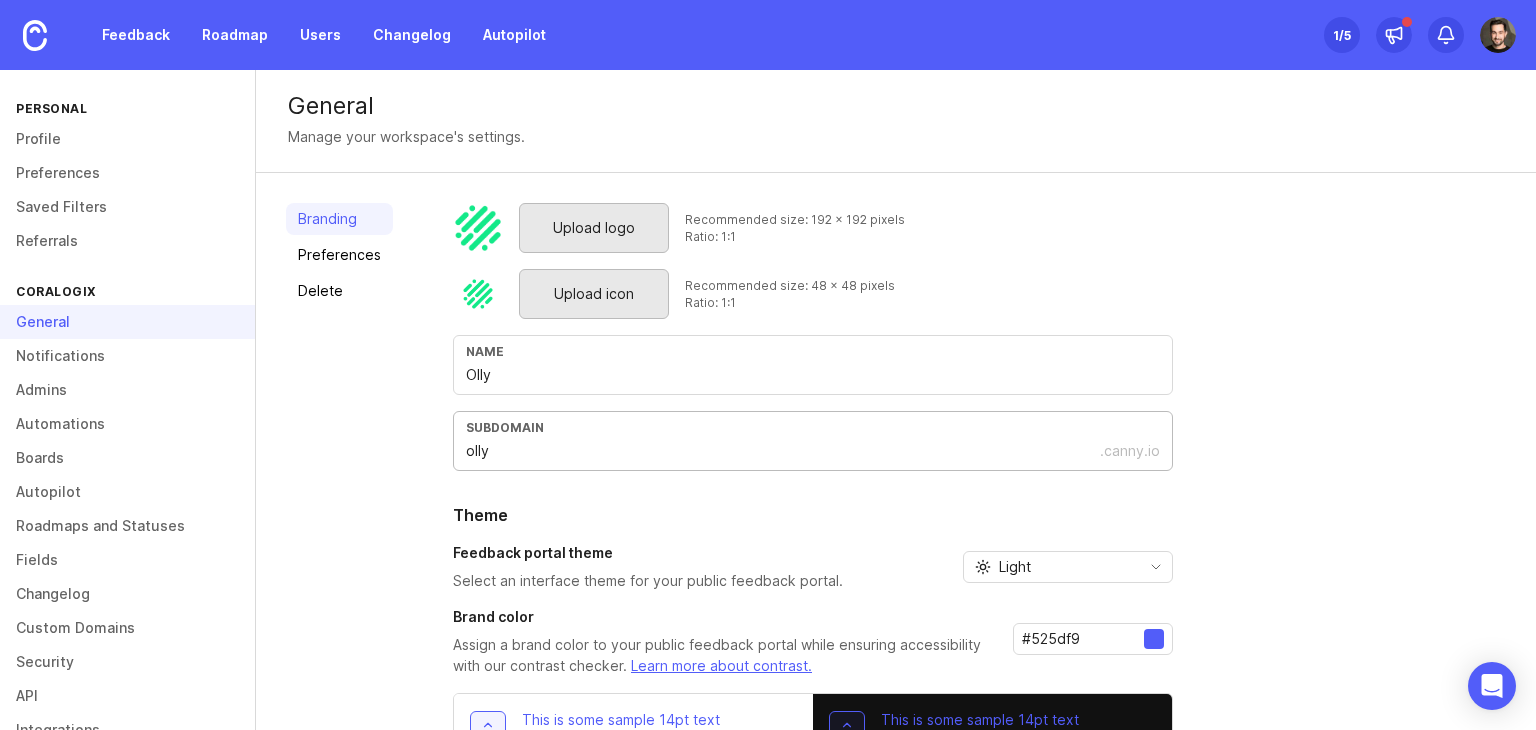 type on "olly" 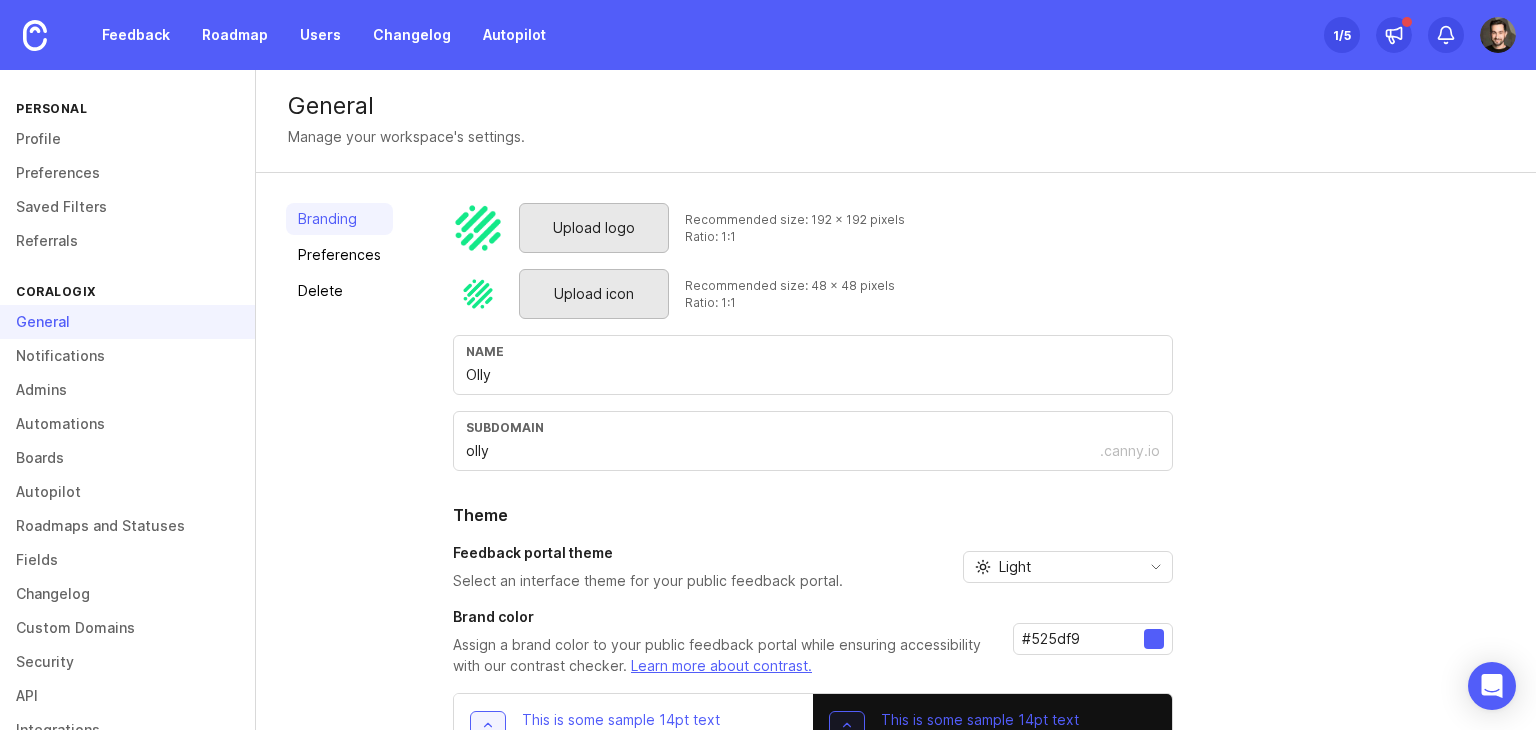 click on "Branding Preferences Delete Upload logo Recommended size: 192 x 192 pixels Ratio: 1:1 Upload icon Recommended size: 48 x 48 pixels Ratio: 1:1 Name [USERNAME] subdomain [USERNAME] .canny.io Theme Feedback portal theme Select an interface theme for your public feedback portal. Light System preference Light Dark Brand color Assign a brand color to your public feedback portal while ensuring accessibility with our contrast checker.   Learn more about contrast. #525df9 1.2k This is some sample 14pt text This is some sample 18pt text 4.89 Small text  Large text  1.2k This is some sample 14pt text This is some sample 18pt text 3.86 Small text  Large text  Save" at bounding box center [896, 535] 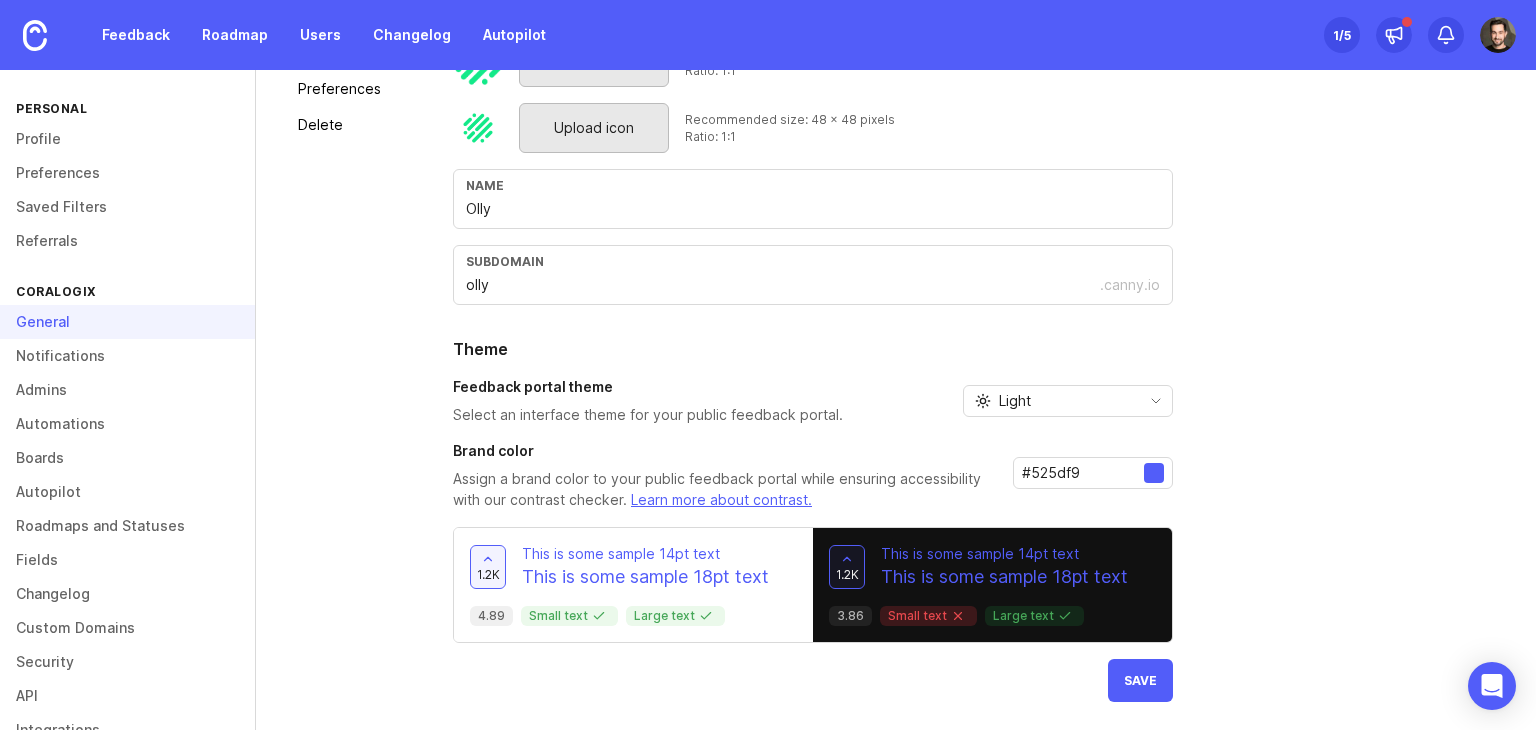 scroll, scrollTop: 167, scrollLeft: 0, axis: vertical 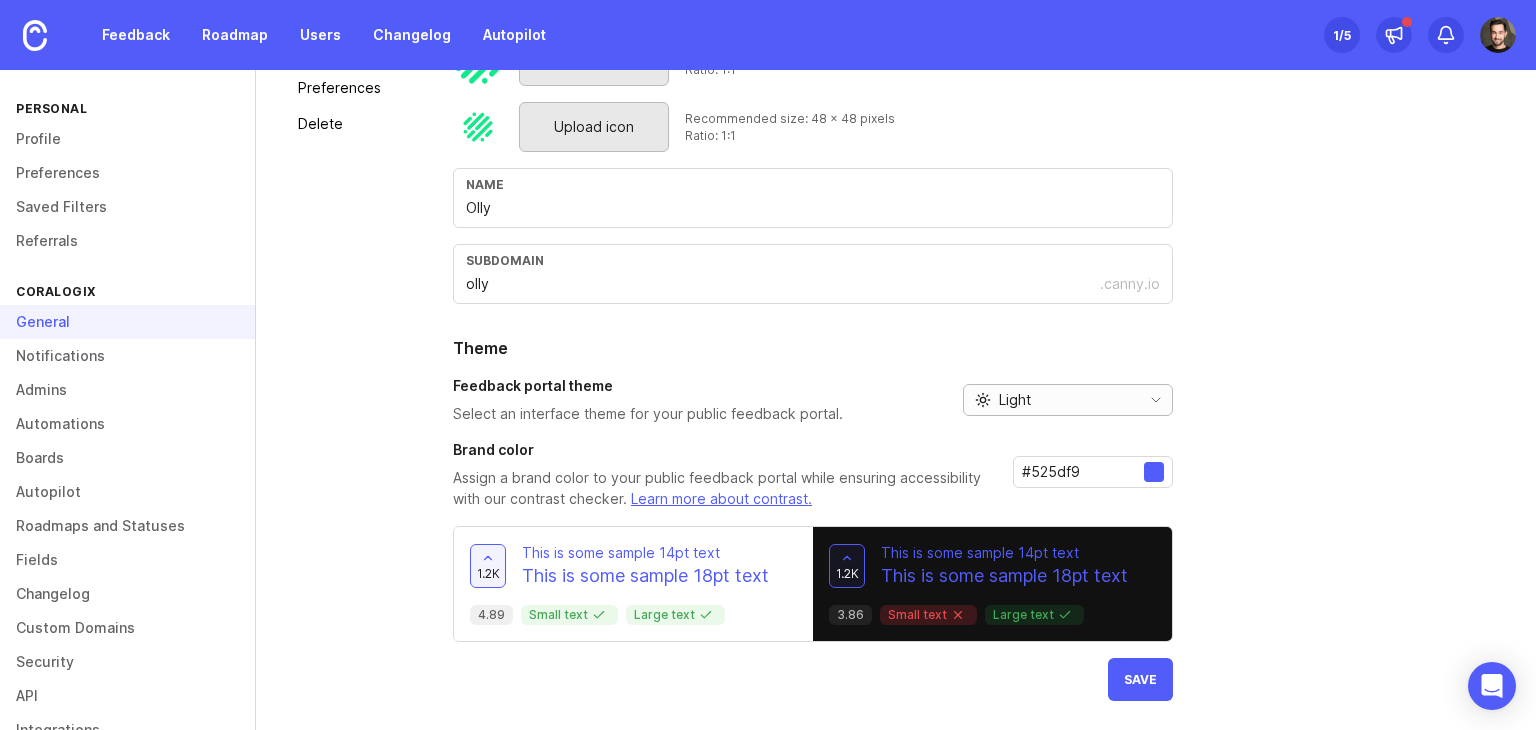 click on "Light" at bounding box center (1015, 400) 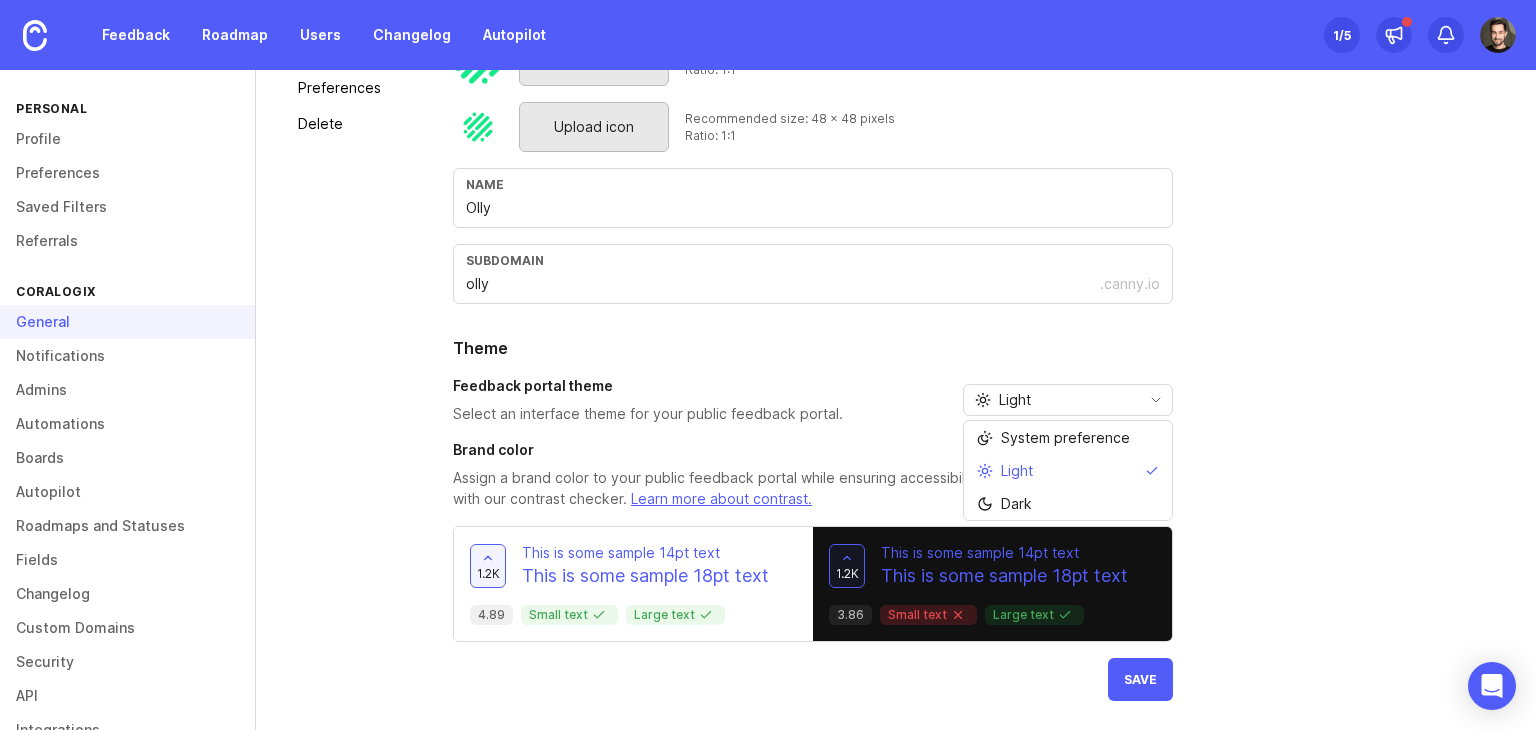 click on "Upload logo Recommended size: 192 x 192 pixels Ratio: 1:1 Upload icon Recommended size: 48 x 48 pixels Ratio: 1:1 Name [USERNAME] subdomain [USERNAME] .canny.io Theme Feedback portal theme Select an interface theme for your public feedback portal. Light System preference Light Dark Brand color Assign a brand color to your public feedback portal while ensuring accessibility with our contrast checker.   Learn more about contrast. #525df9 1.2k This is some sample 14pt text This is some sample 18pt text 4.89 Small text  Large text  1.2k This is some sample 14pt text This is some sample 18pt text 3.86 Small text  Large text  Save" at bounding box center [979, 368] 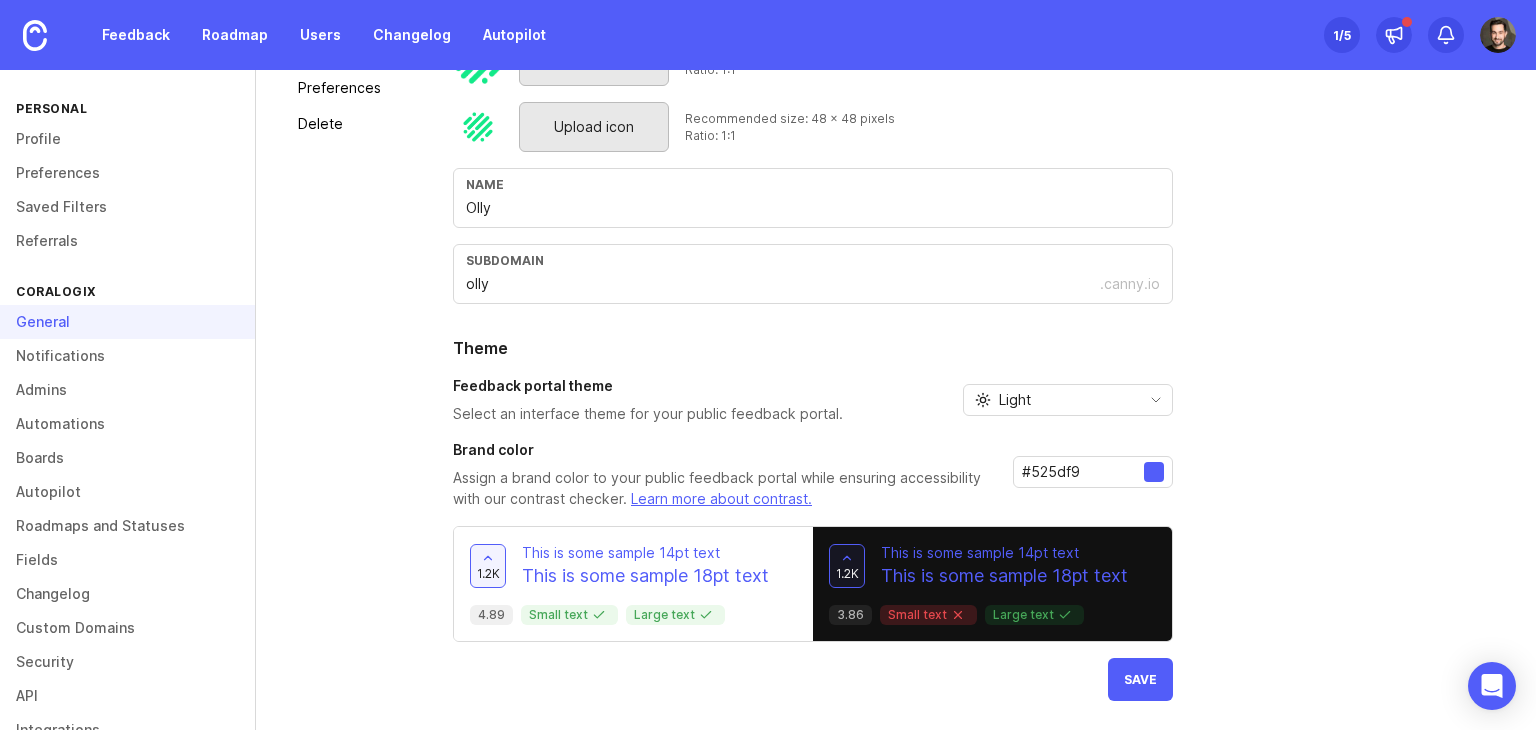 click on "#525df9" at bounding box center (1083, 472) 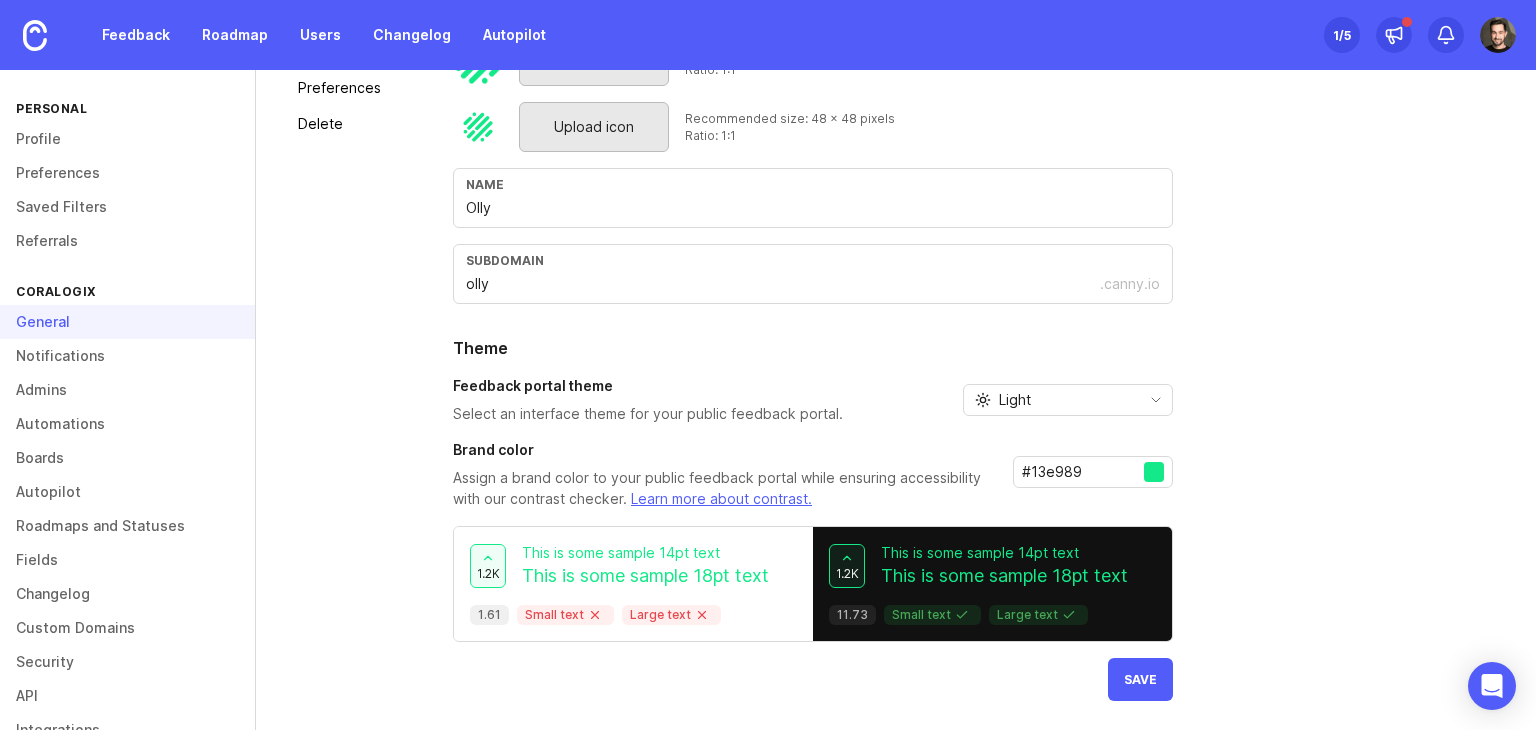 type on "#13e989" 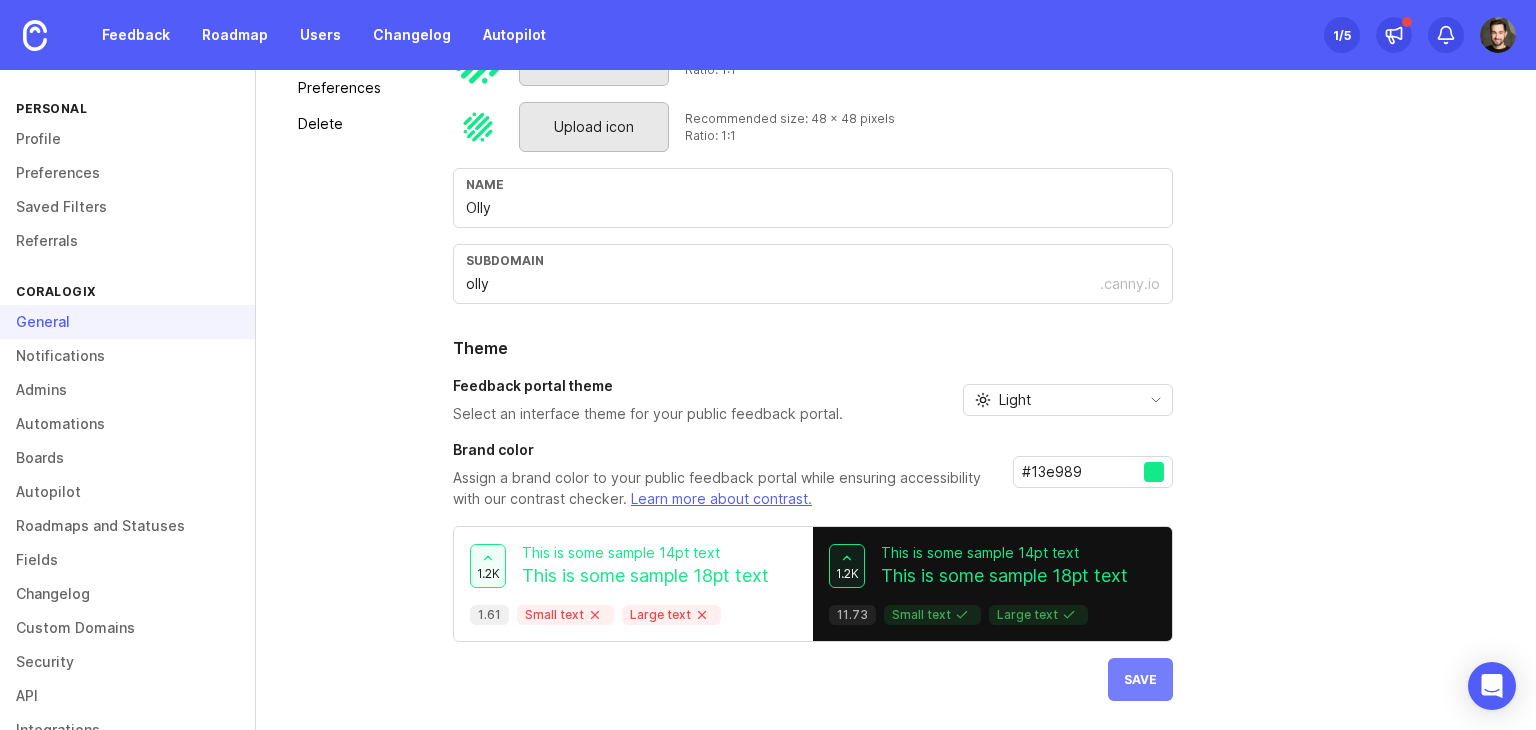 click on "Save" at bounding box center [1140, 679] 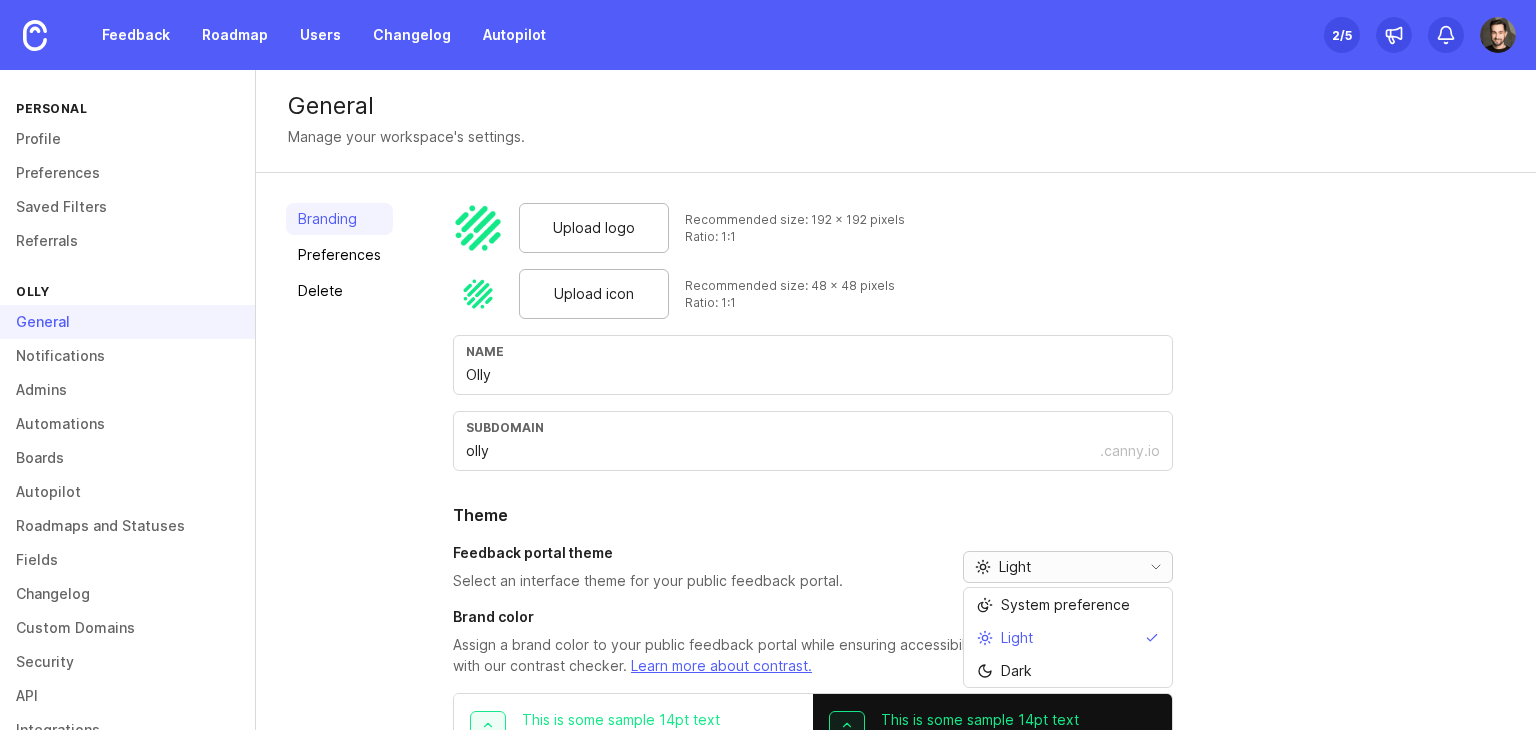 scroll, scrollTop: 0, scrollLeft: 0, axis: both 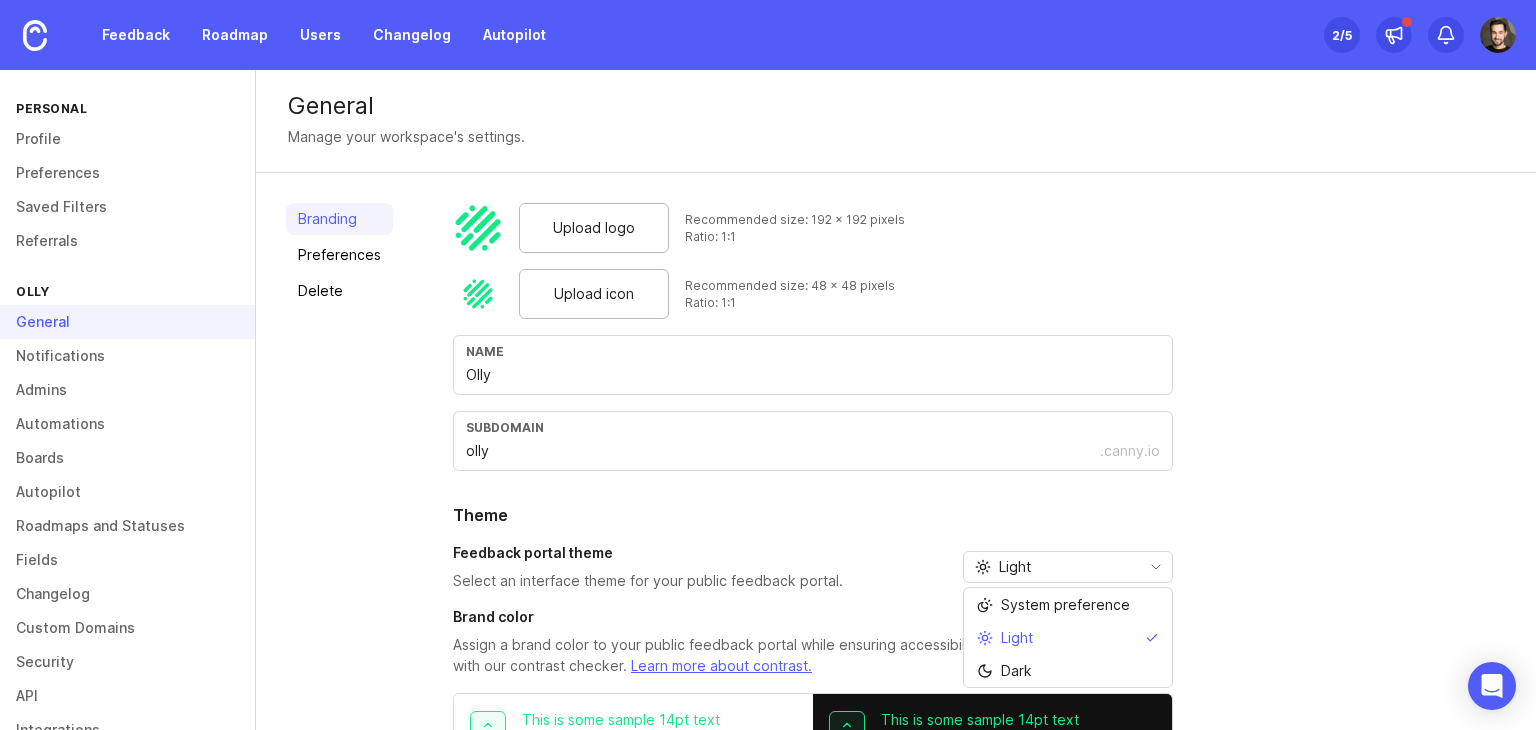 click on "Upload logo Recommended size: 192 x 192 pixels Ratio: 1:1 Upload icon Recommended size: 48 x 48 pixels Ratio: 1:1 Name Olly subdomain olly .canny.io Theme Feedback portal theme Select an interface theme for your public feedback portal. Light System preference Light Dark Brand color Assign a brand color to your public feedback portal while ensuring accessibility with our contrast checker.   Learn more about contrast. [HEX_COLOR] 1.2k This is some sample 14pt text This is some sample 18pt text 1.61 Small text  Large text  1.2k This is some sample 14pt text This is some sample 18pt text 11.73 Small text  Large text  Save" at bounding box center (979, 535) 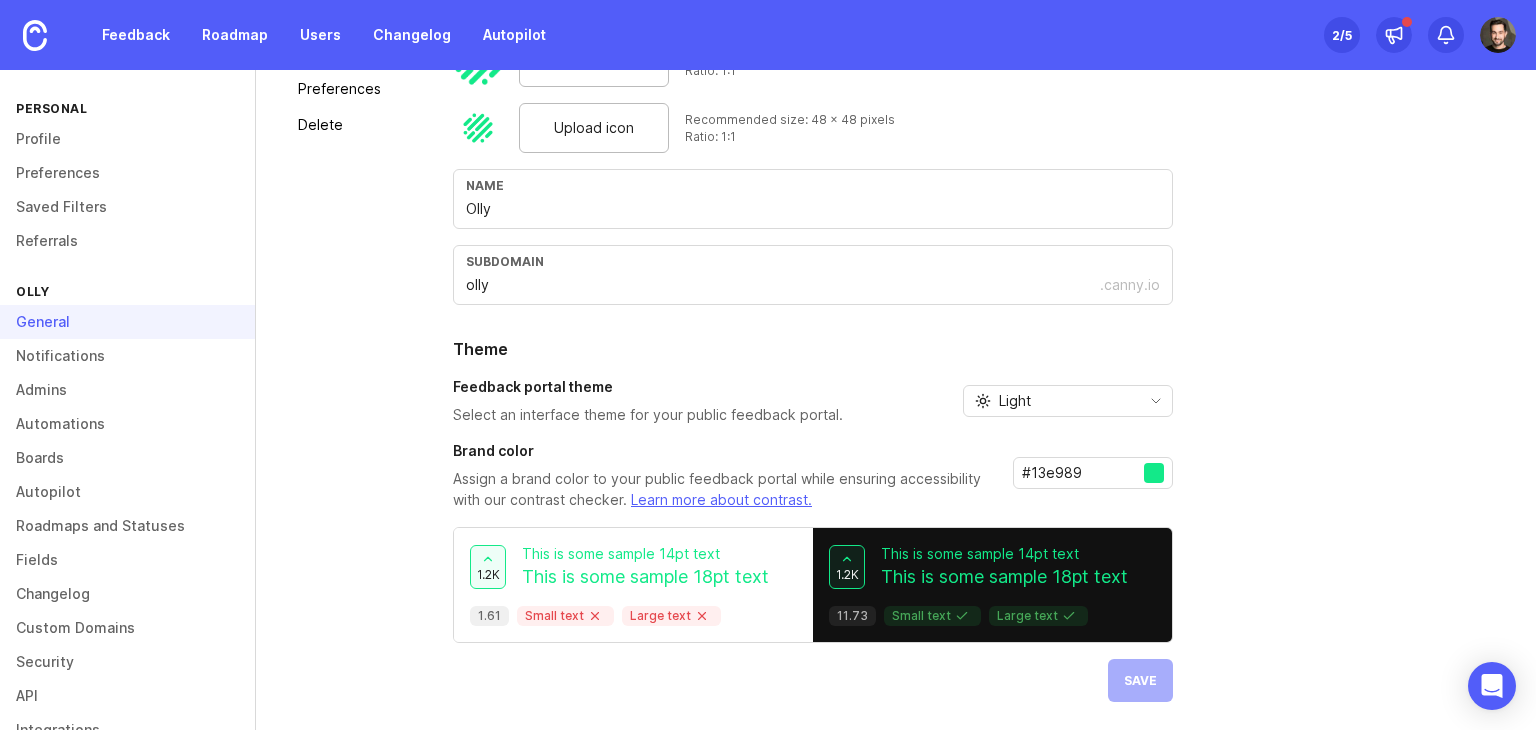 scroll, scrollTop: 167, scrollLeft: 0, axis: vertical 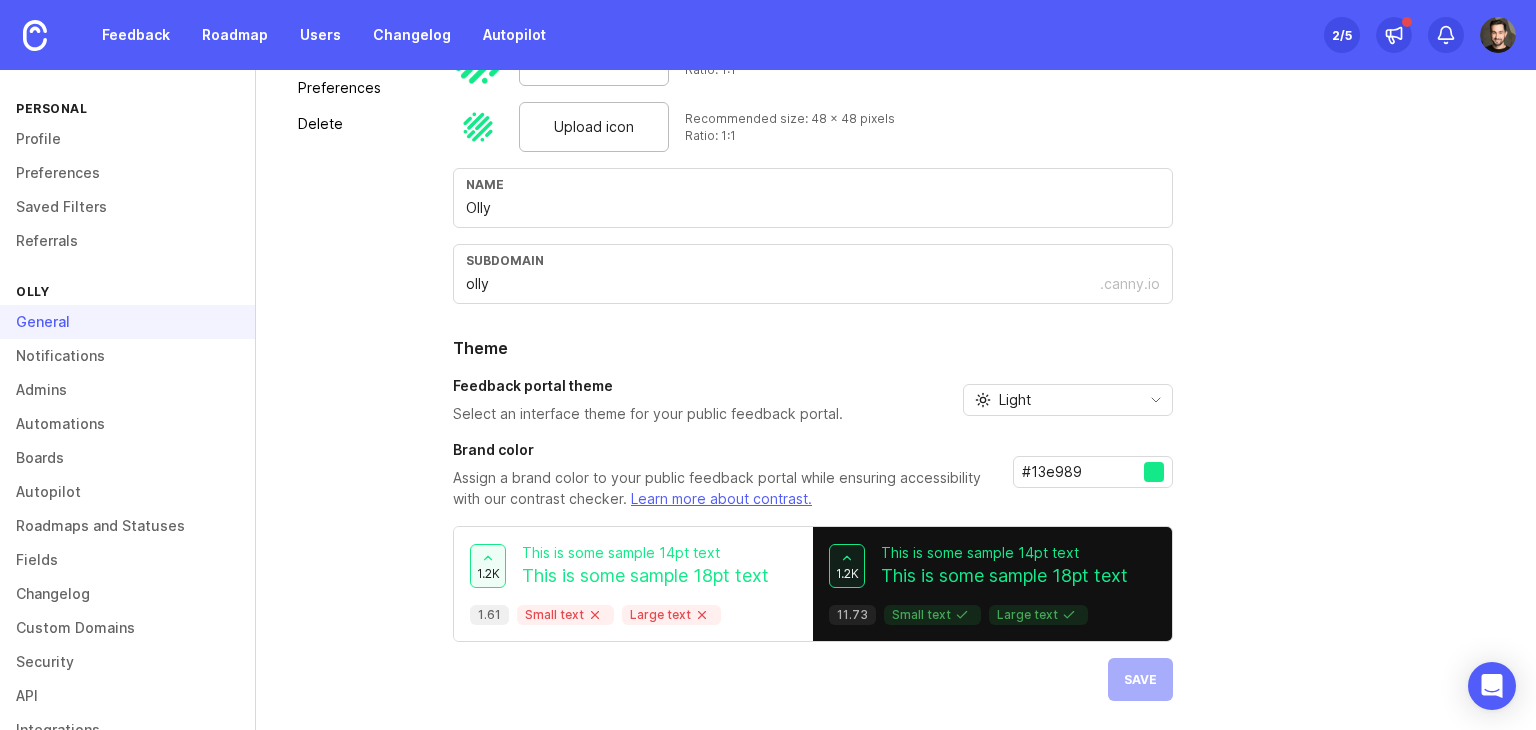 click on "#13e989" at bounding box center (1083, 472) 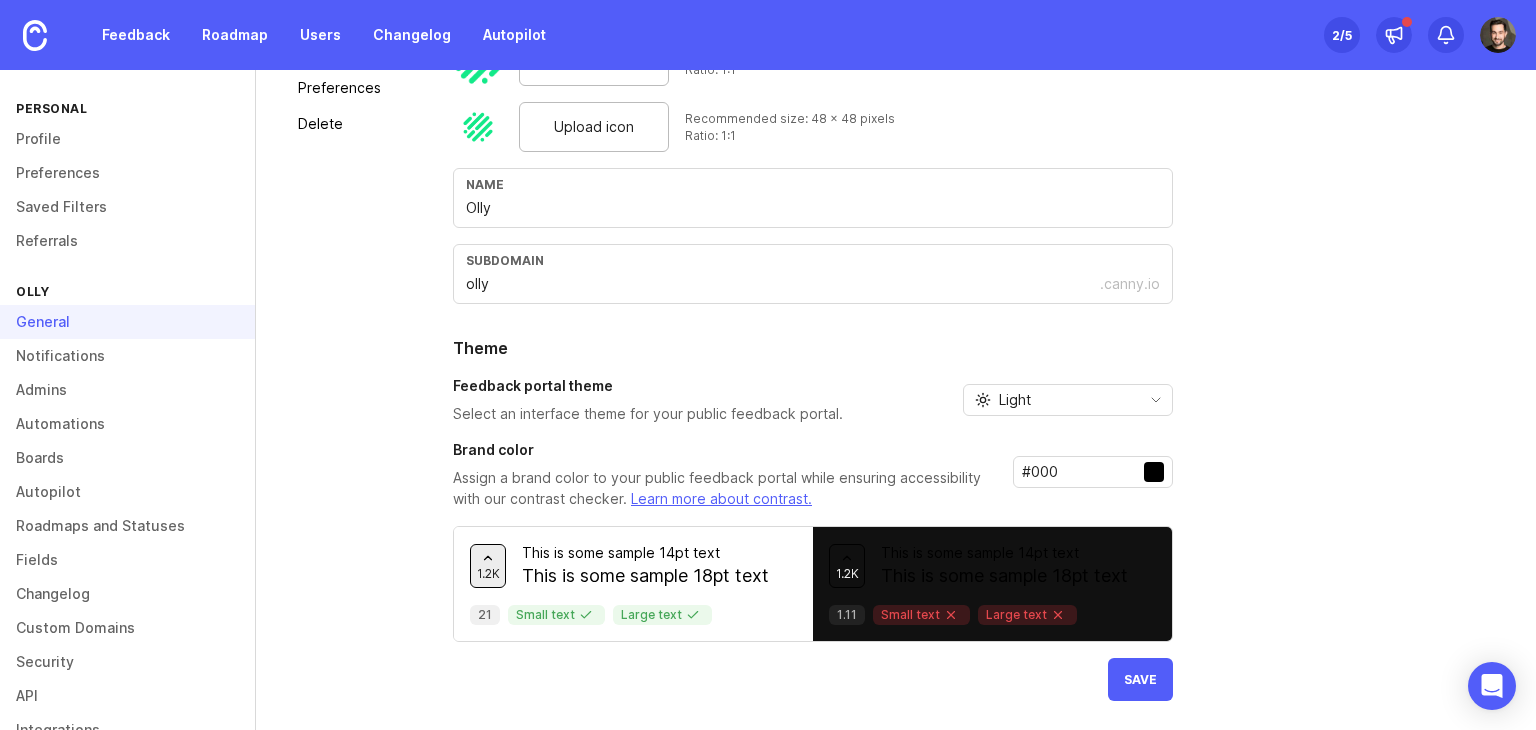 click on "Upload logo Recommended size: 192 x 192 pixels Ratio: 1:1 Upload icon Recommended size: 48 x 48 pixels Ratio: 1:1 Name Olly subdomain olly .canny.io Theme Feedback portal theme Select an interface theme for your public feedback portal. Light System preference Light Dark Brand color Assign a brand color to your public feedback portal while ensuring accessibility with our contrast checker.   Learn more about contrast. #000 1.2k This is some sample 14pt text This is some sample 18pt text 21 Small text  Large text  1.2k This is some sample 14pt text This is some sample 18pt text 1.11 Small text  Large text  Save" at bounding box center [979, 368] 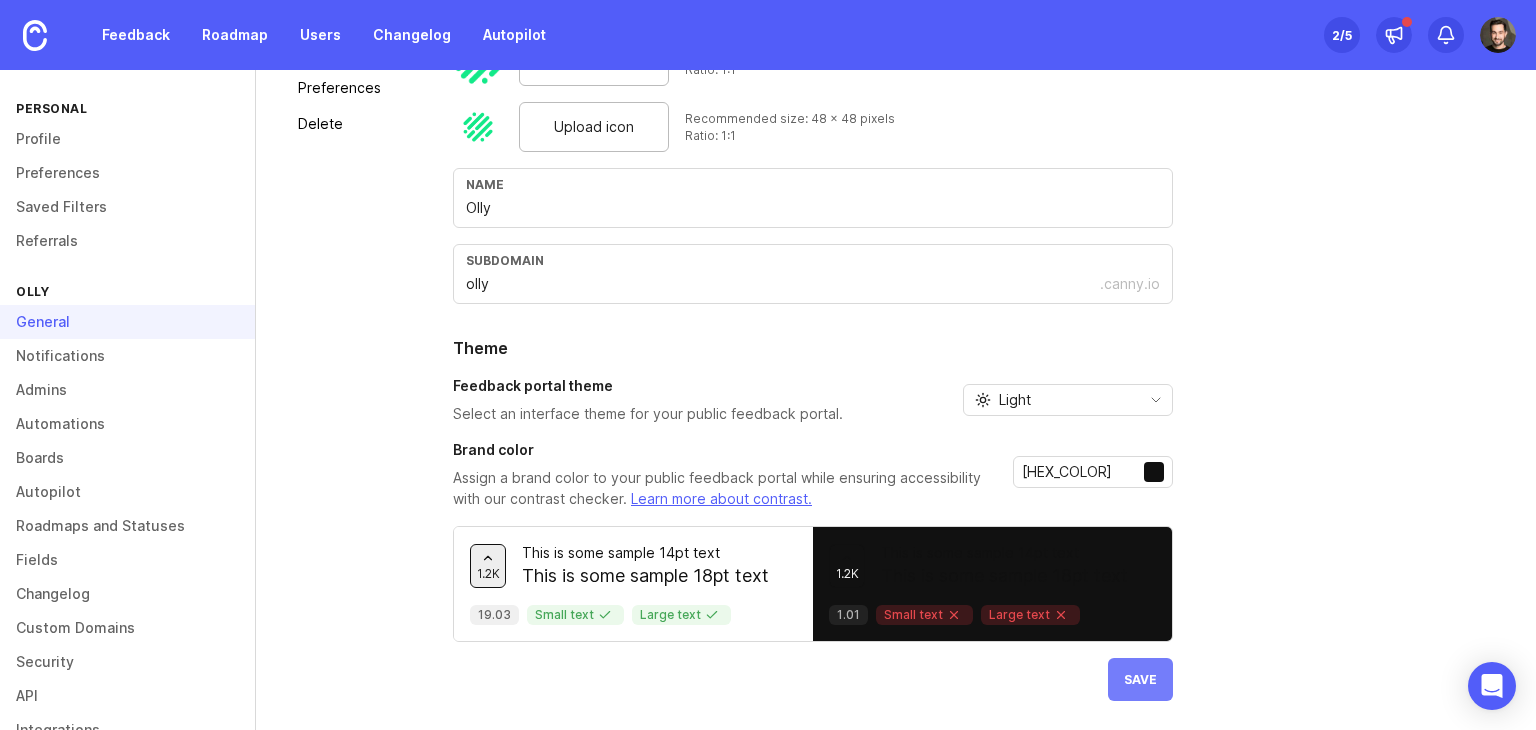 type on "[HEX_COLOR]" 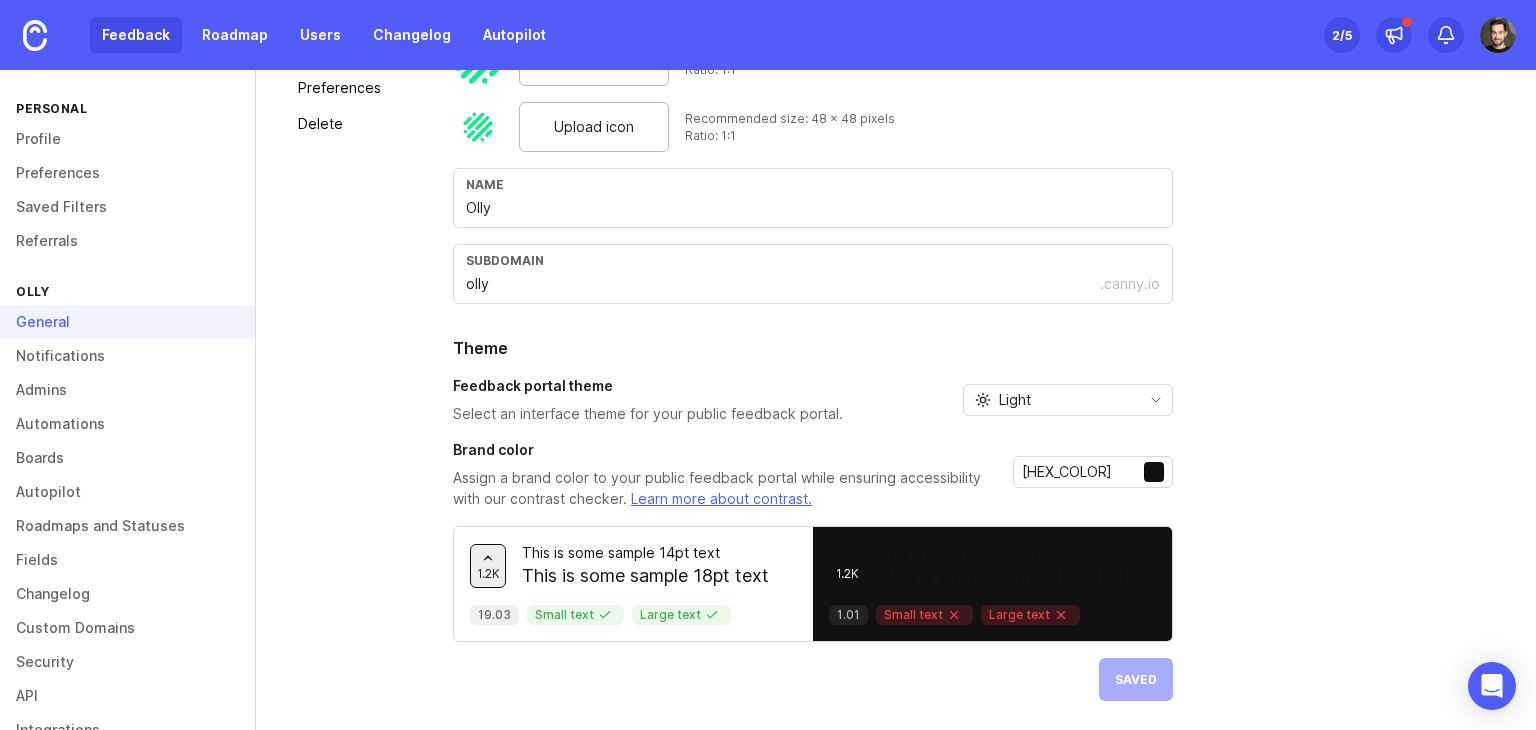 click on "Feedback" at bounding box center [136, 35] 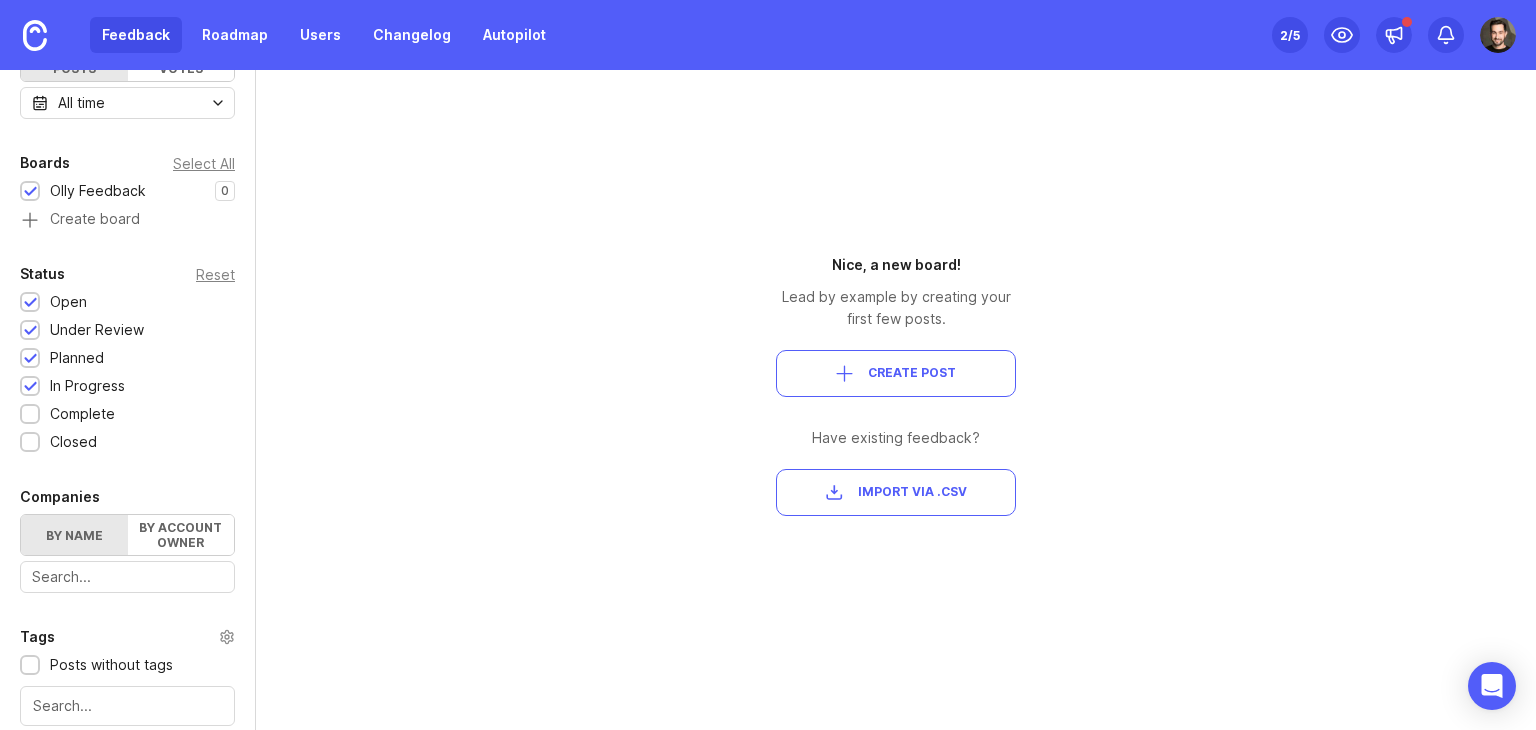 scroll, scrollTop: 0, scrollLeft: 0, axis: both 